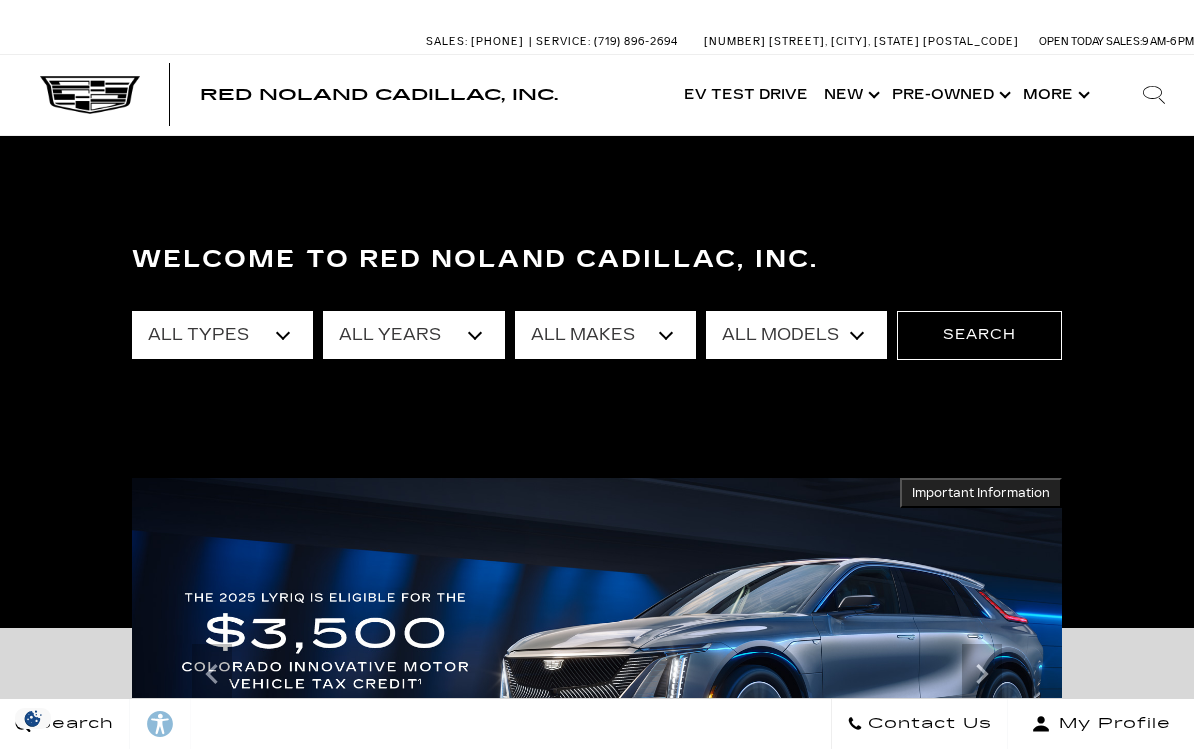 scroll, scrollTop: 0, scrollLeft: 0, axis: both 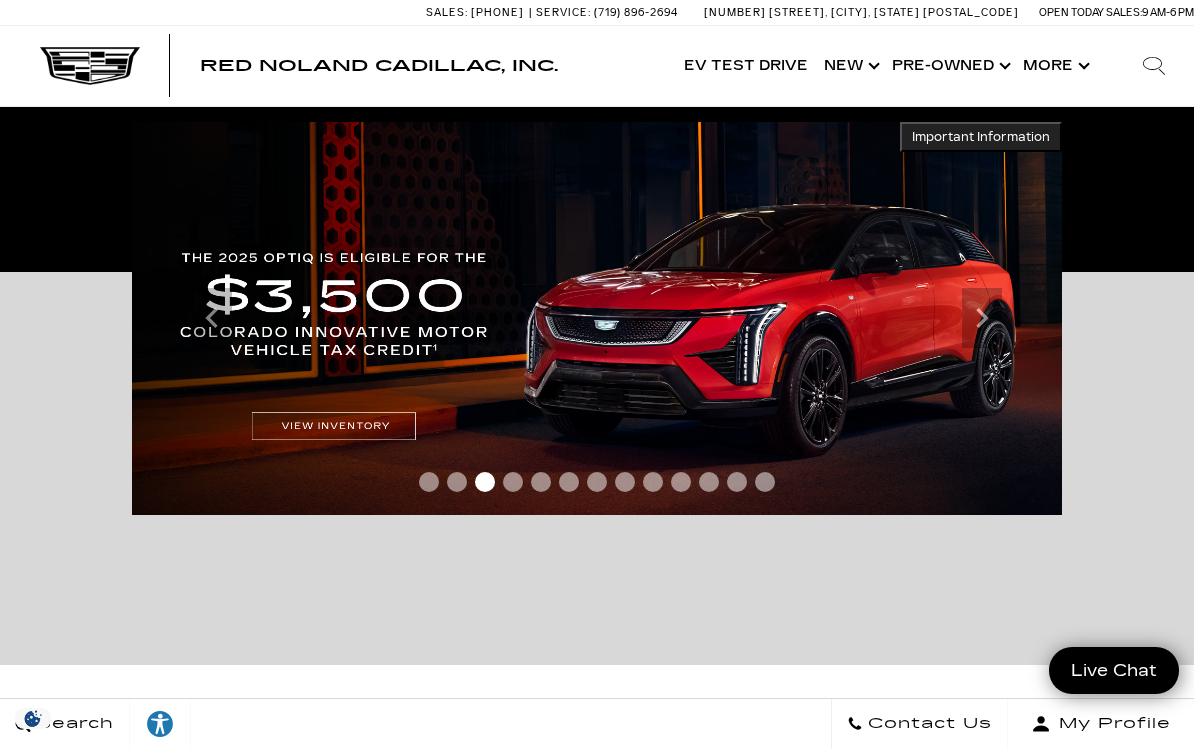 click at bounding box center [597, 318] 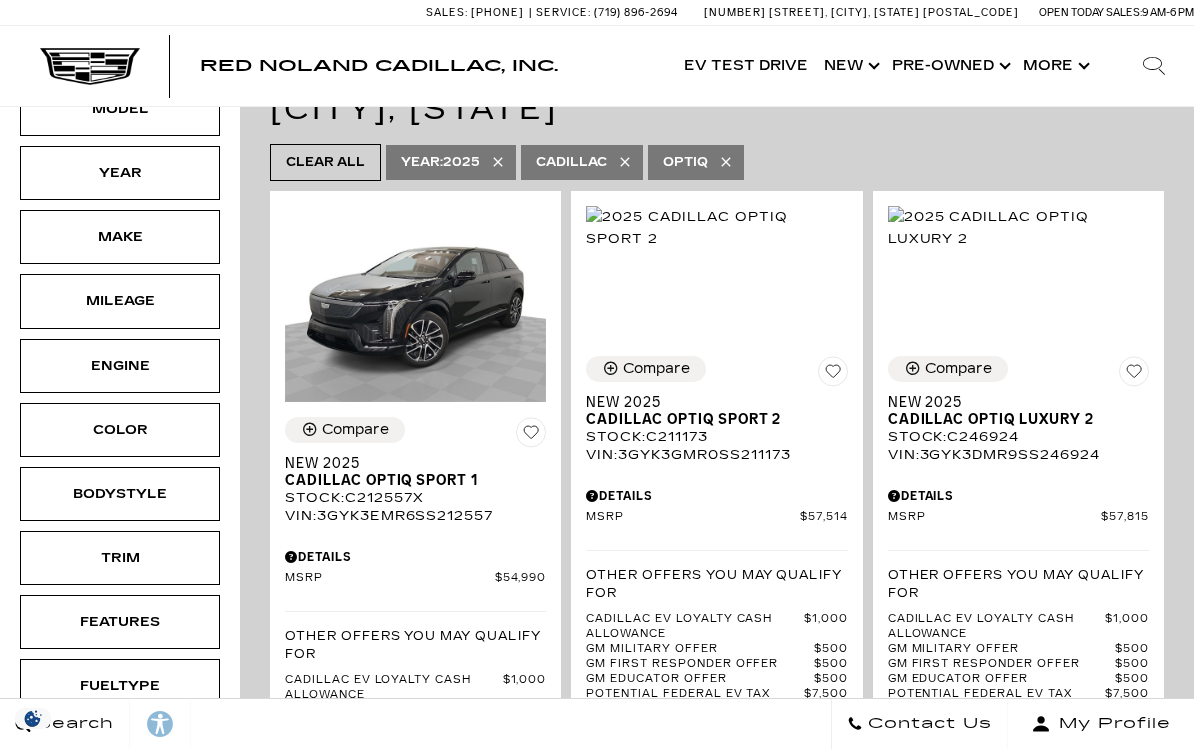 scroll, scrollTop: 814, scrollLeft: 0, axis: vertical 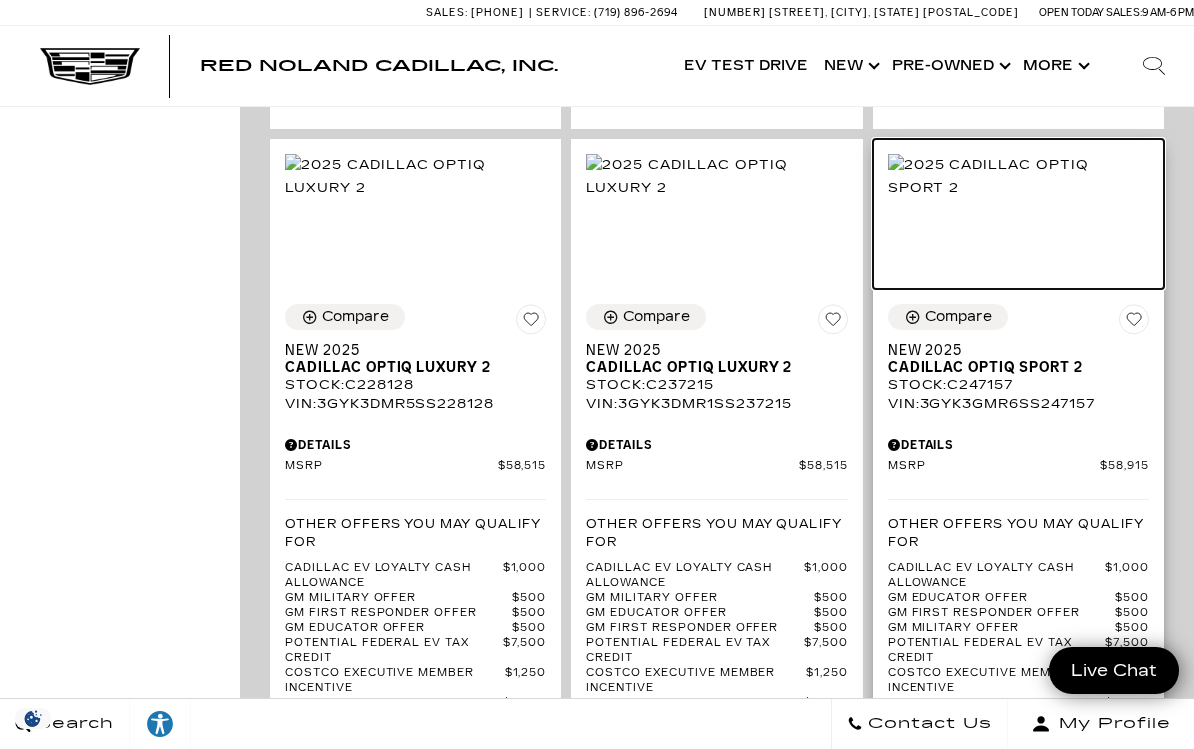 click at bounding box center (1018, 176) 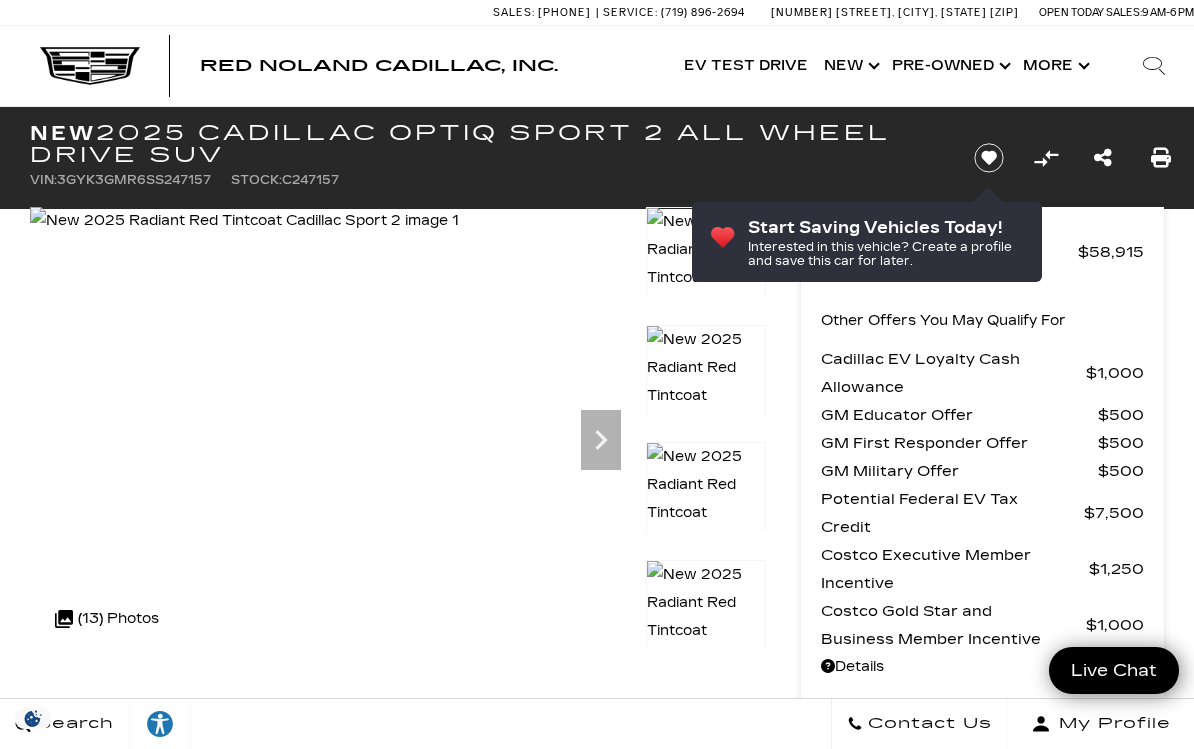 scroll, scrollTop: 0, scrollLeft: 0, axis: both 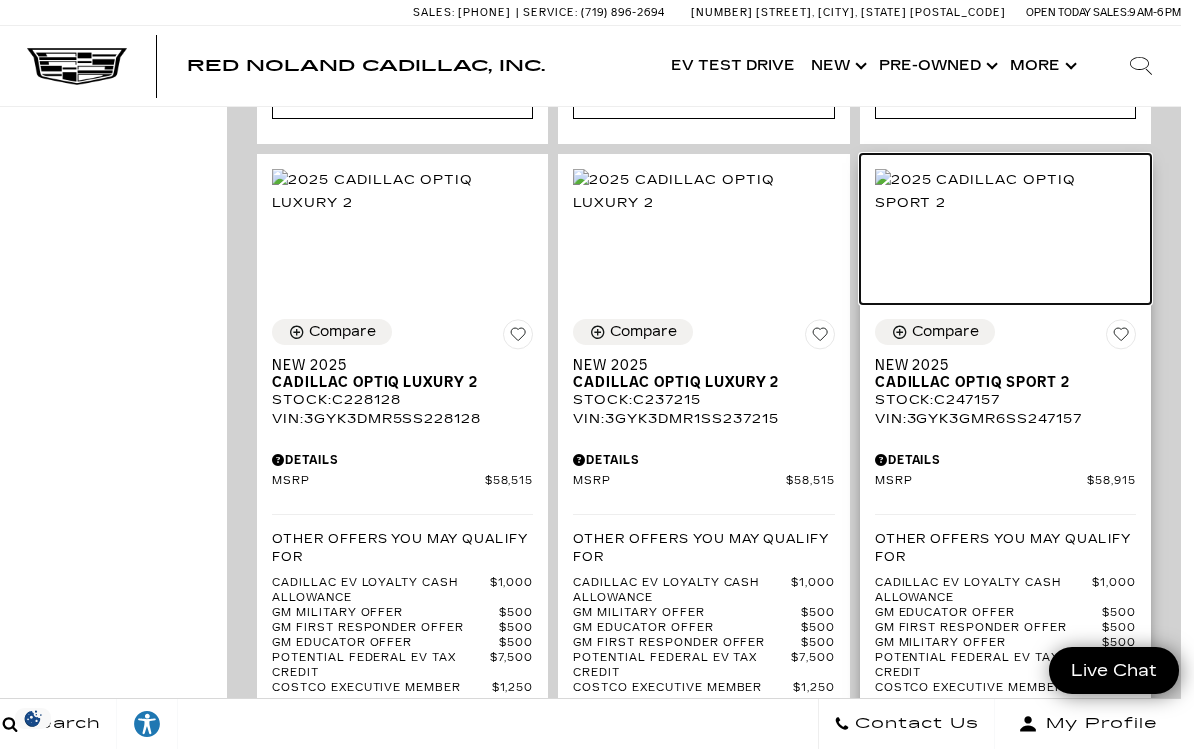 click at bounding box center [1005, 191] 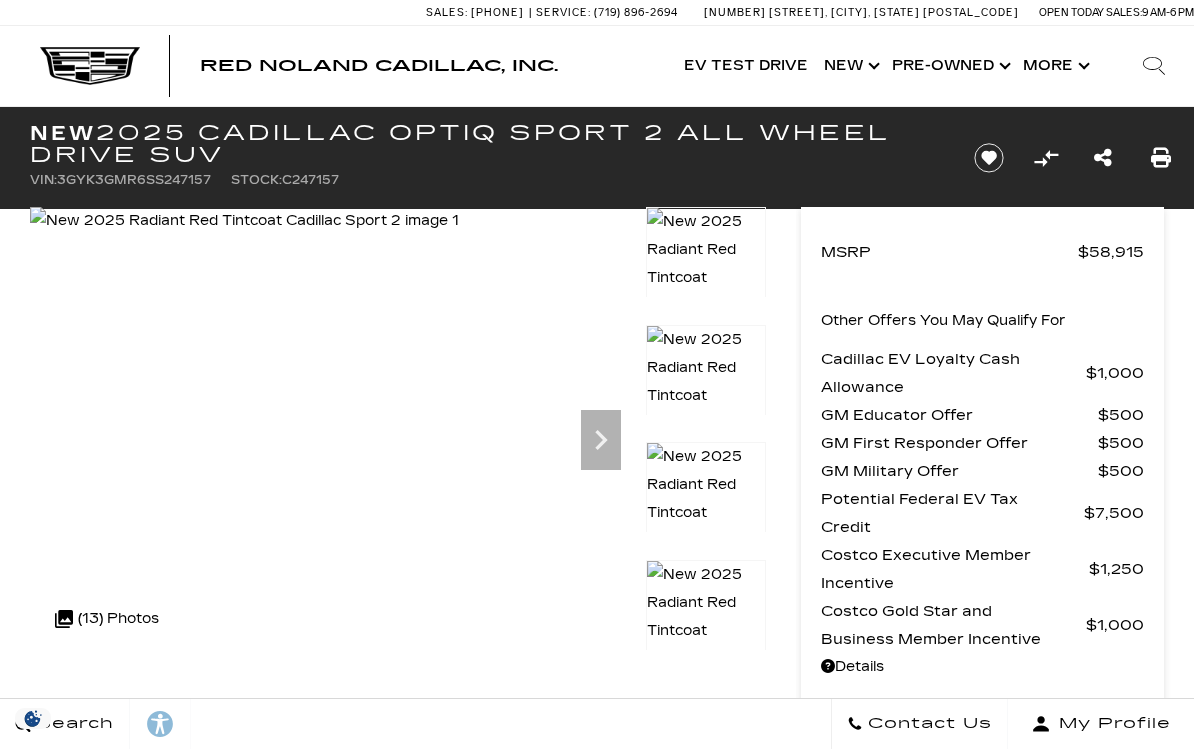 scroll, scrollTop: 0, scrollLeft: 0, axis: both 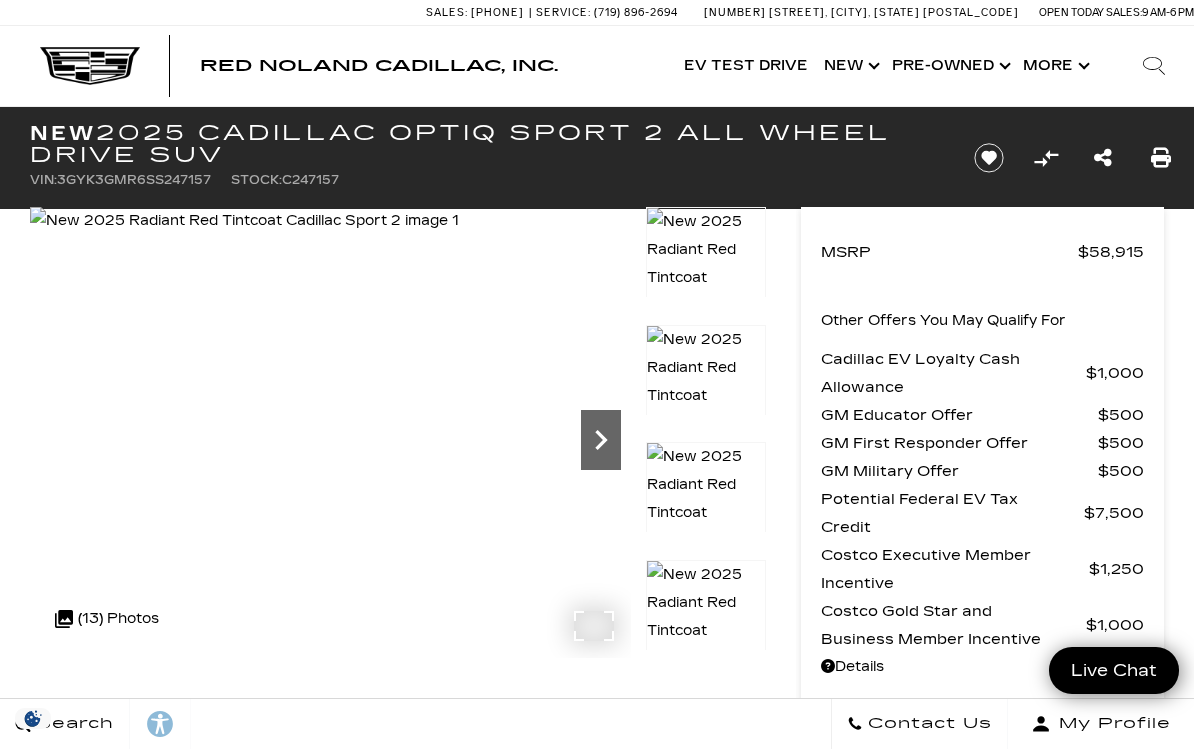 click 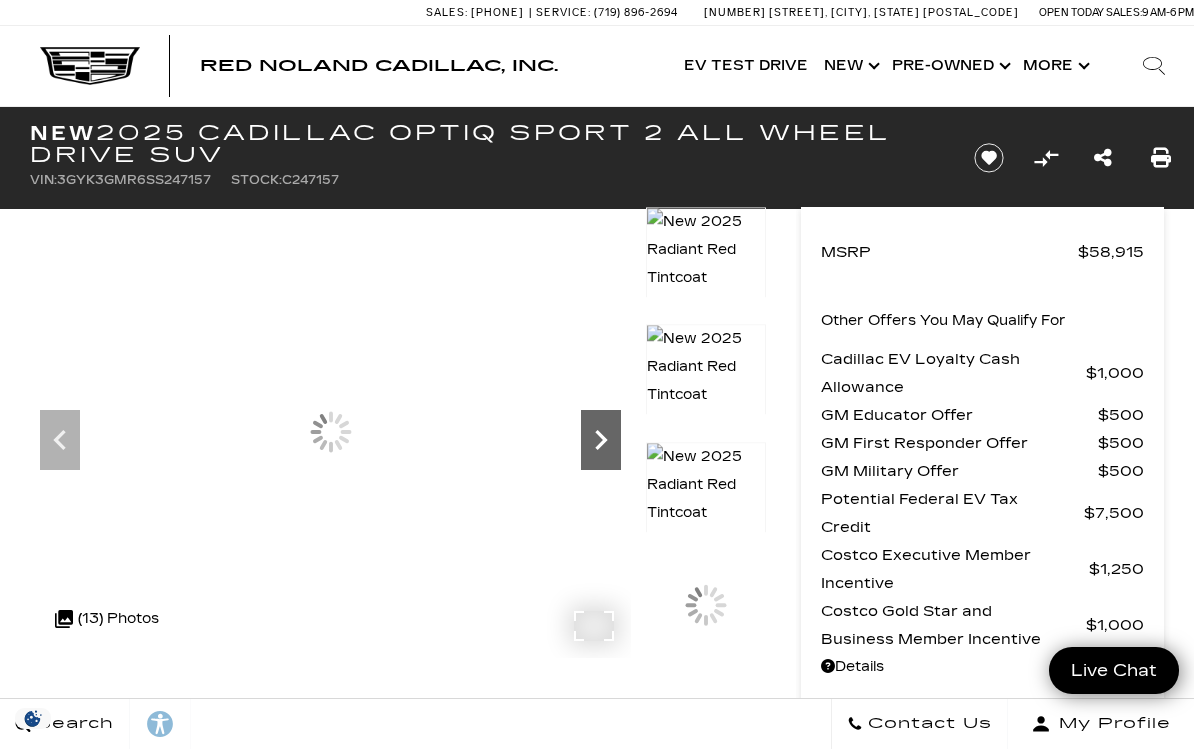 scroll, scrollTop: 0, scrollLeft: 0, axis: both 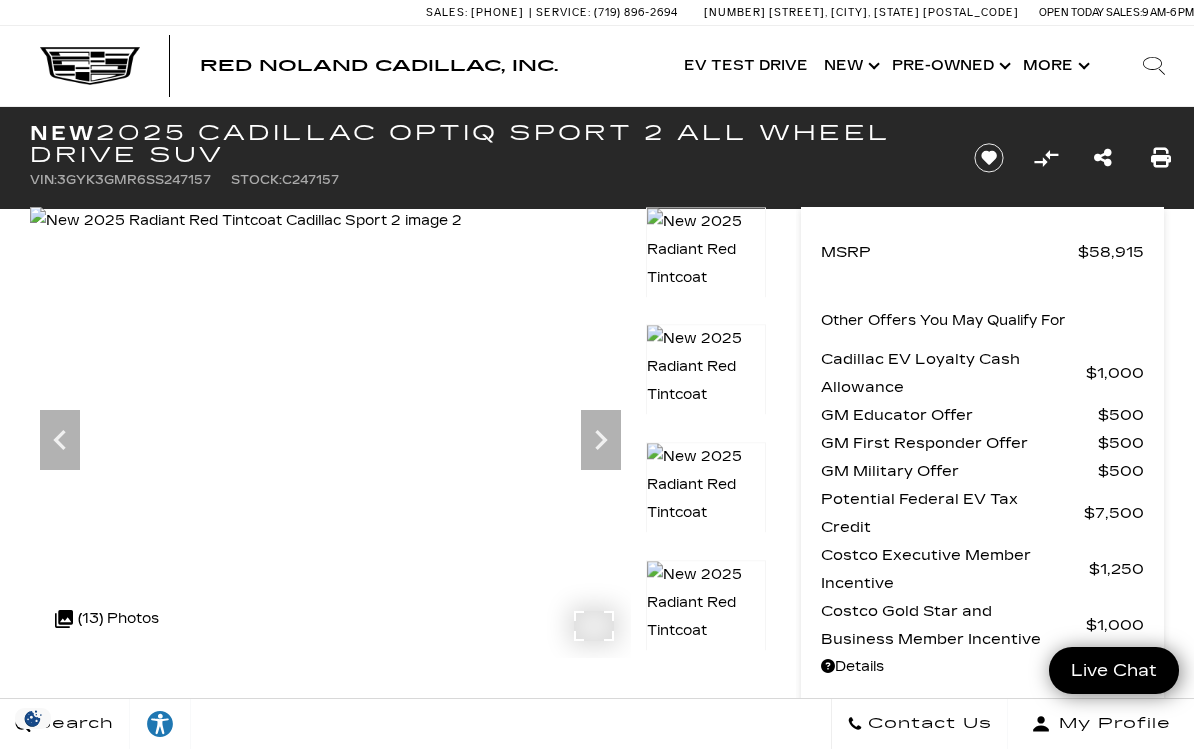 click at bounding box center [246, 221] 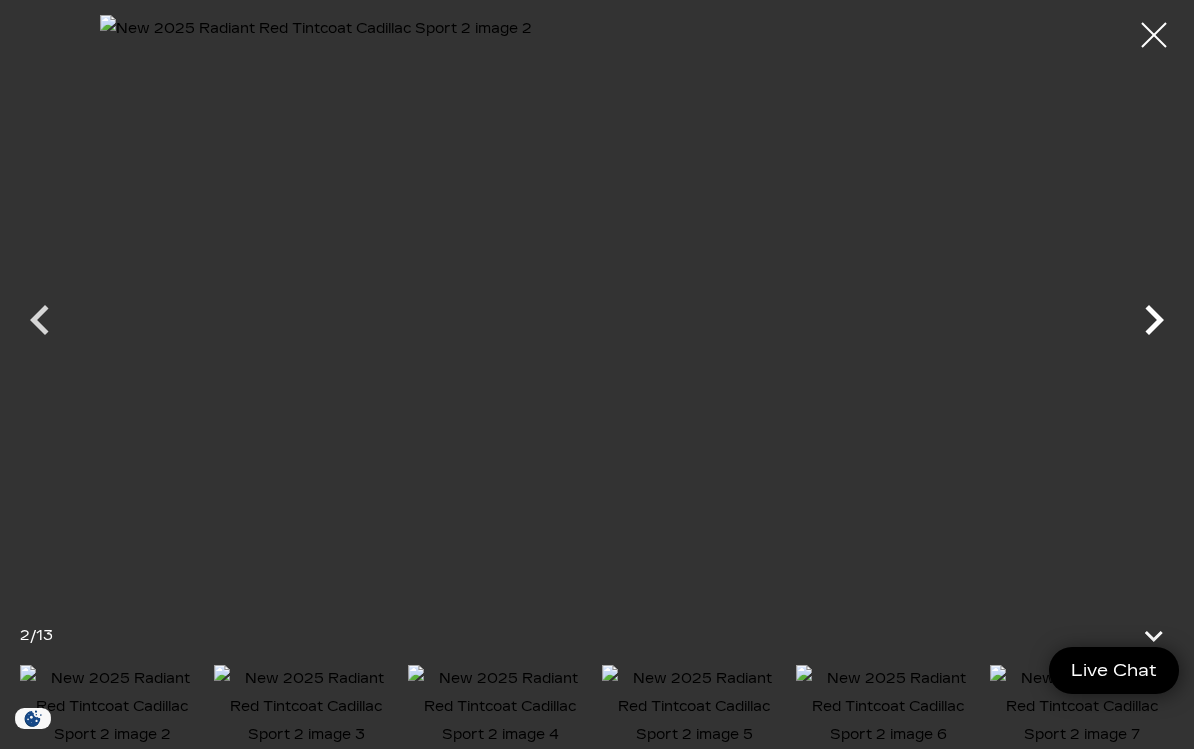 click 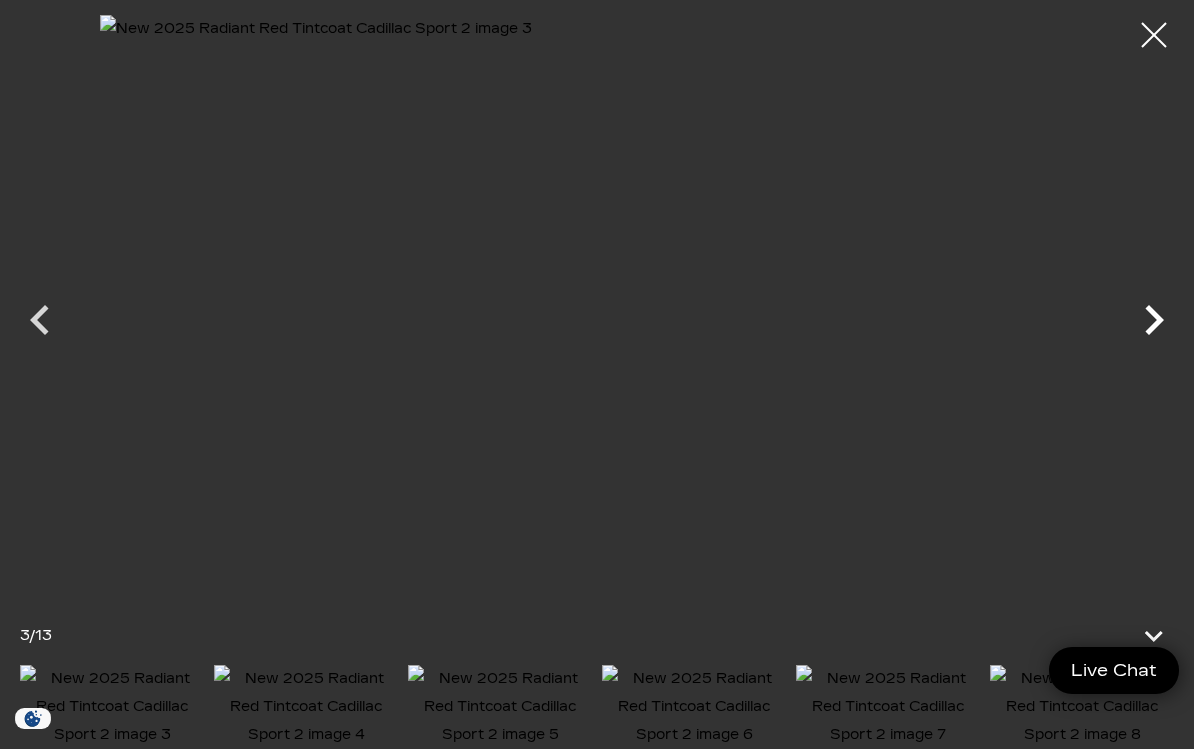 click 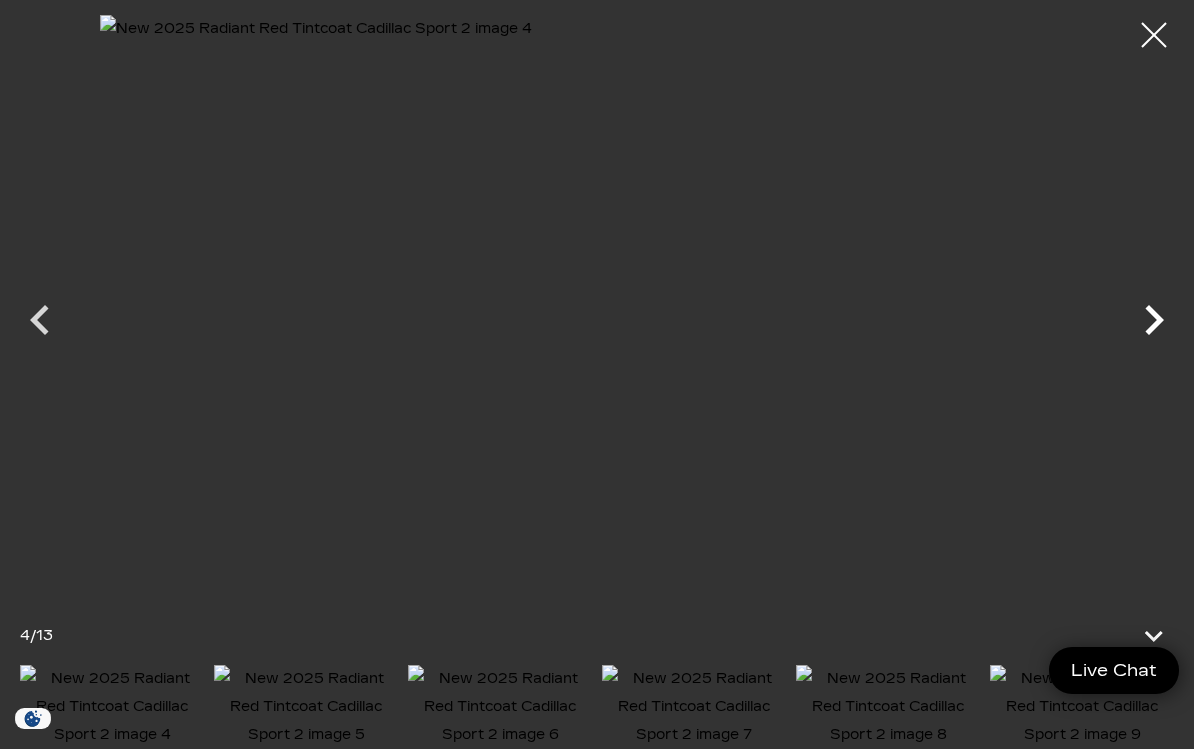 click 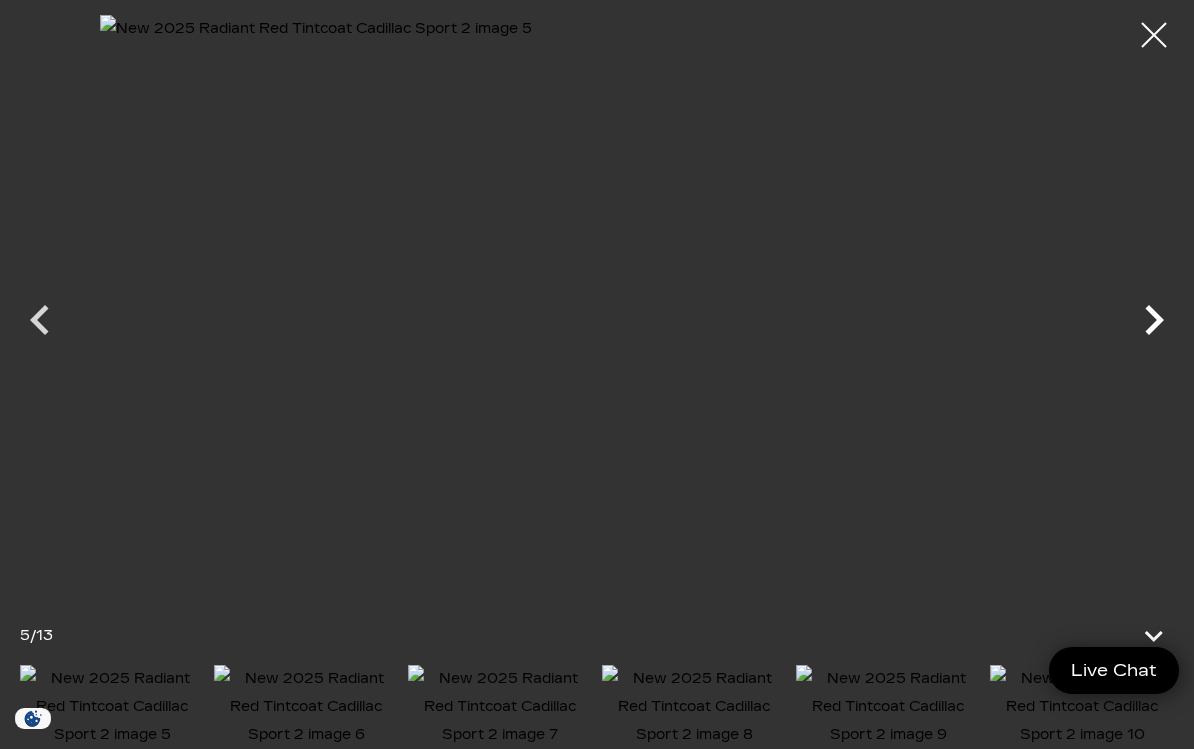 click 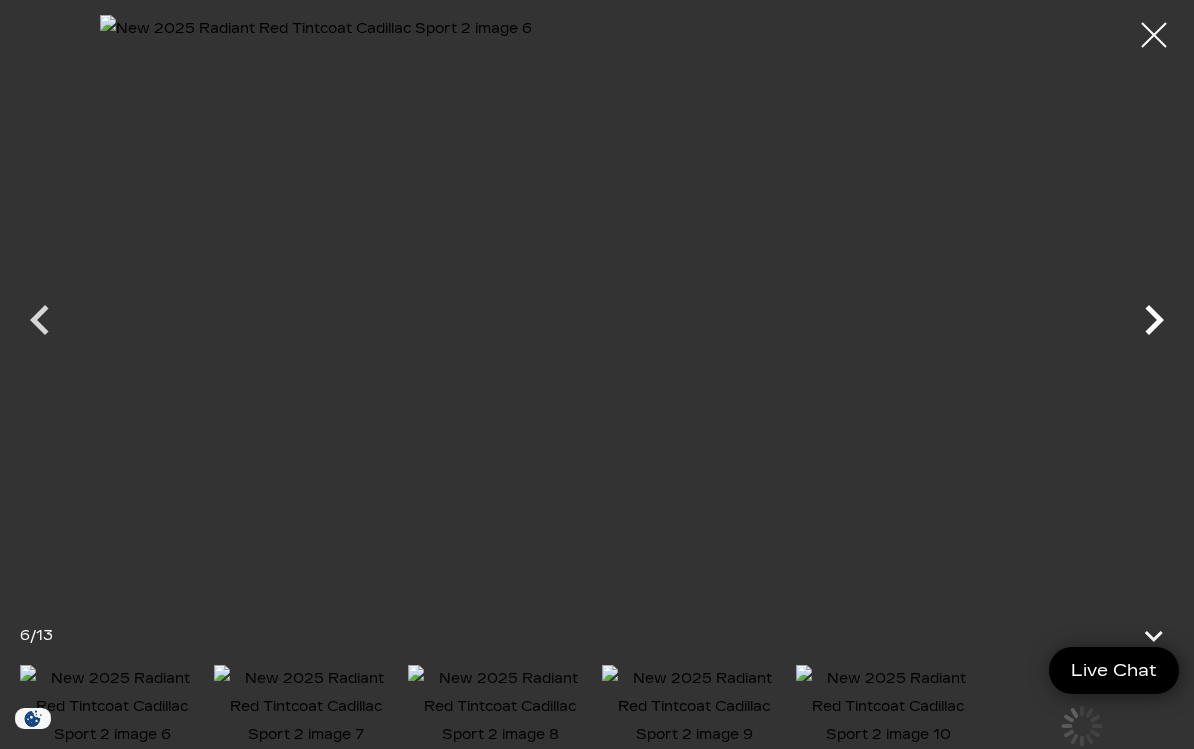 click 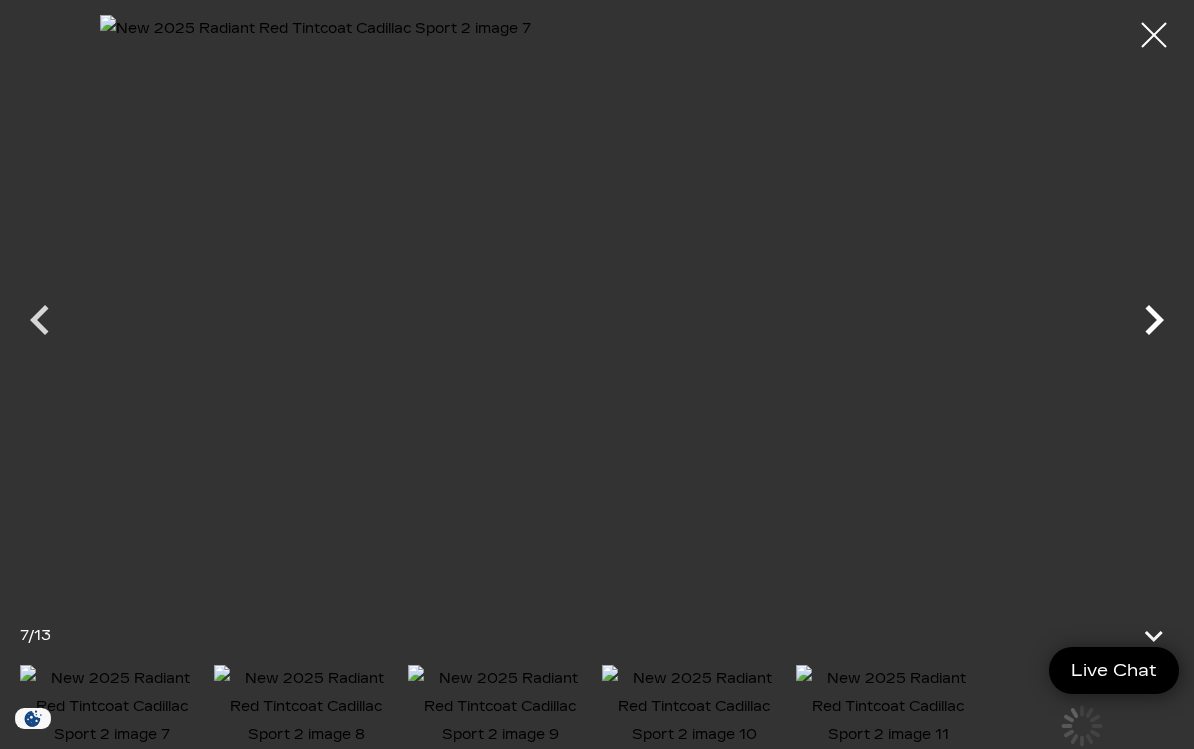 click 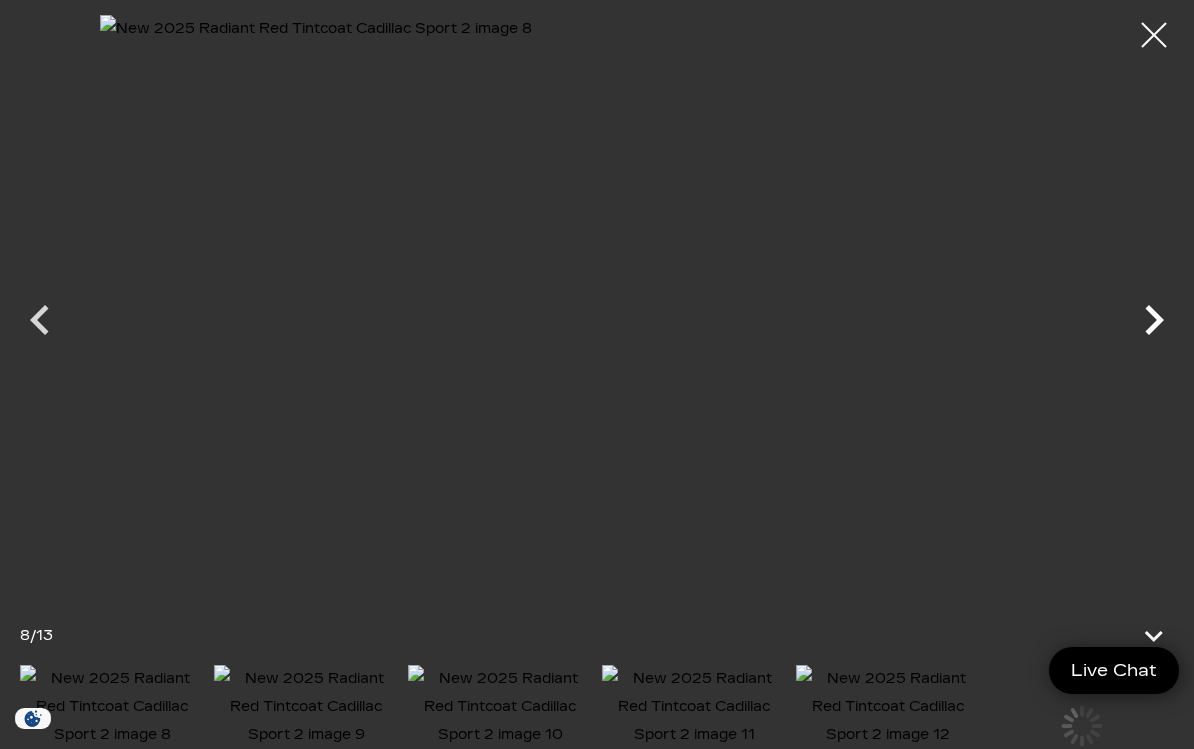 click 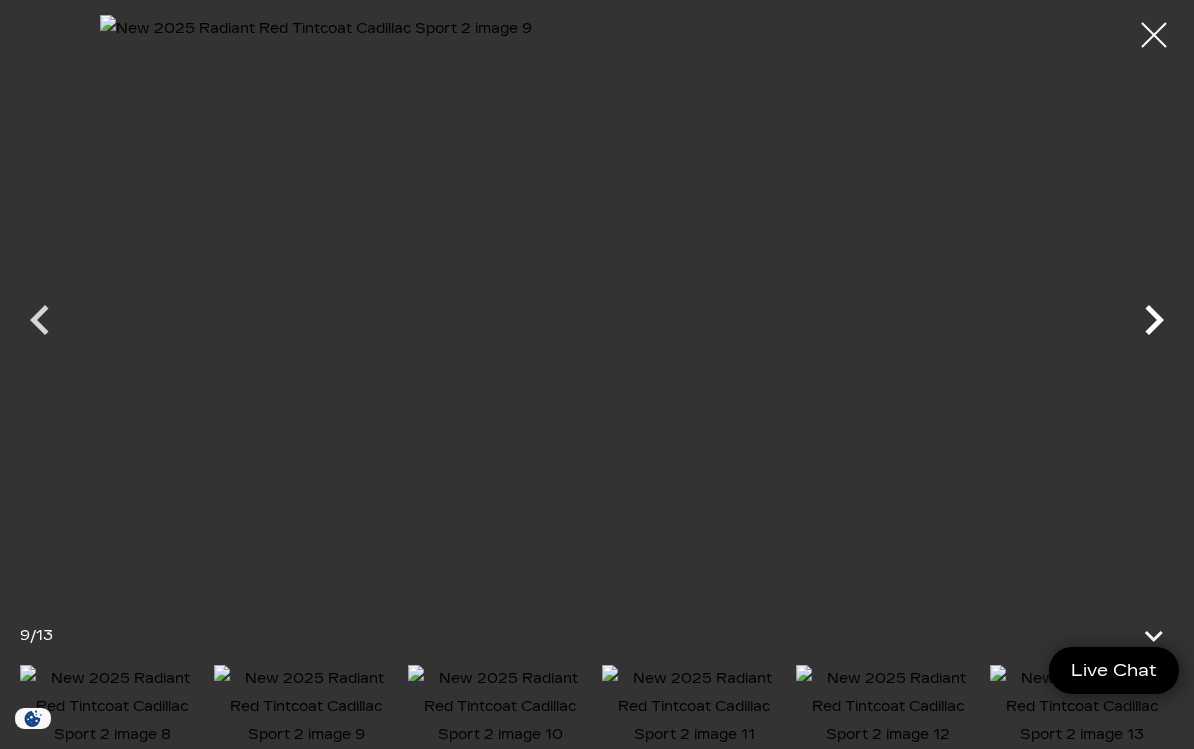 click 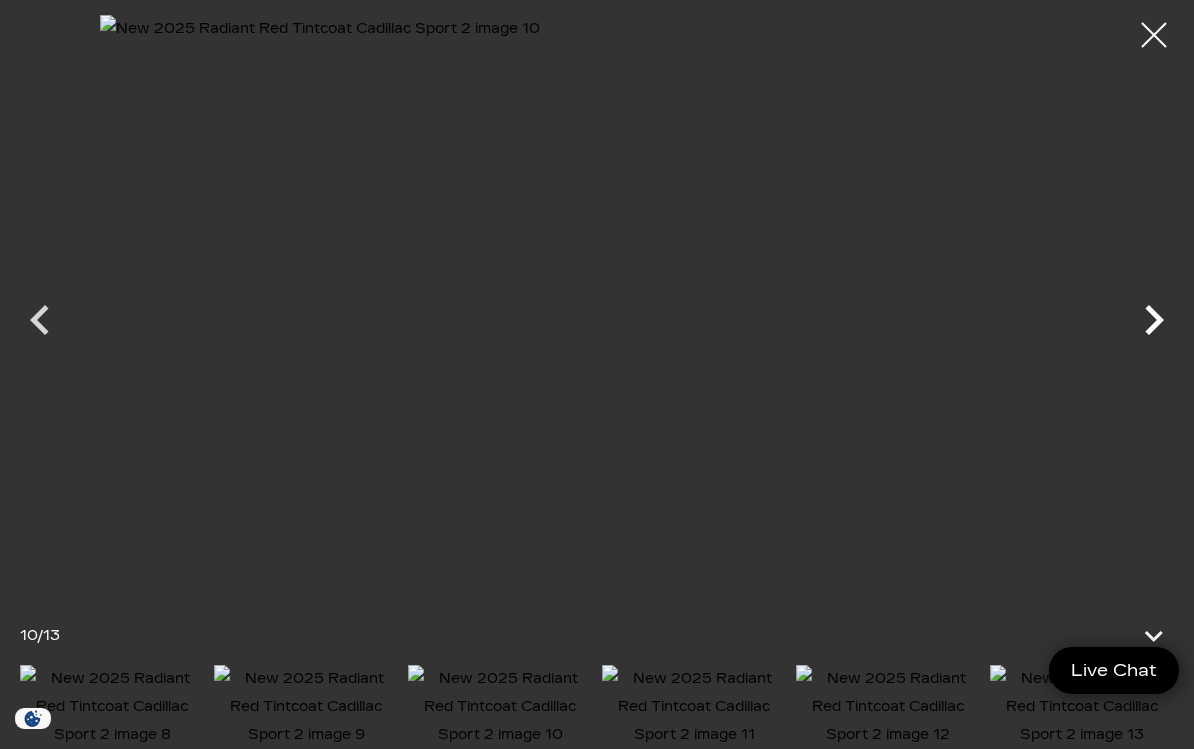 click 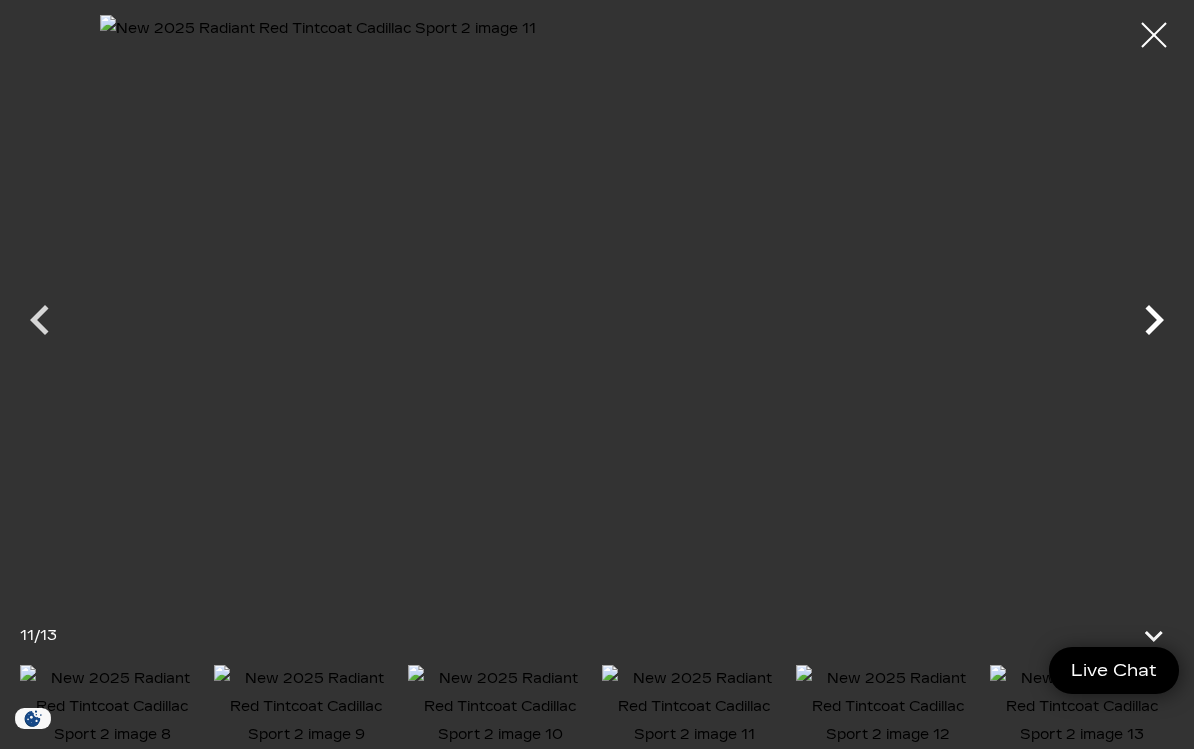 click 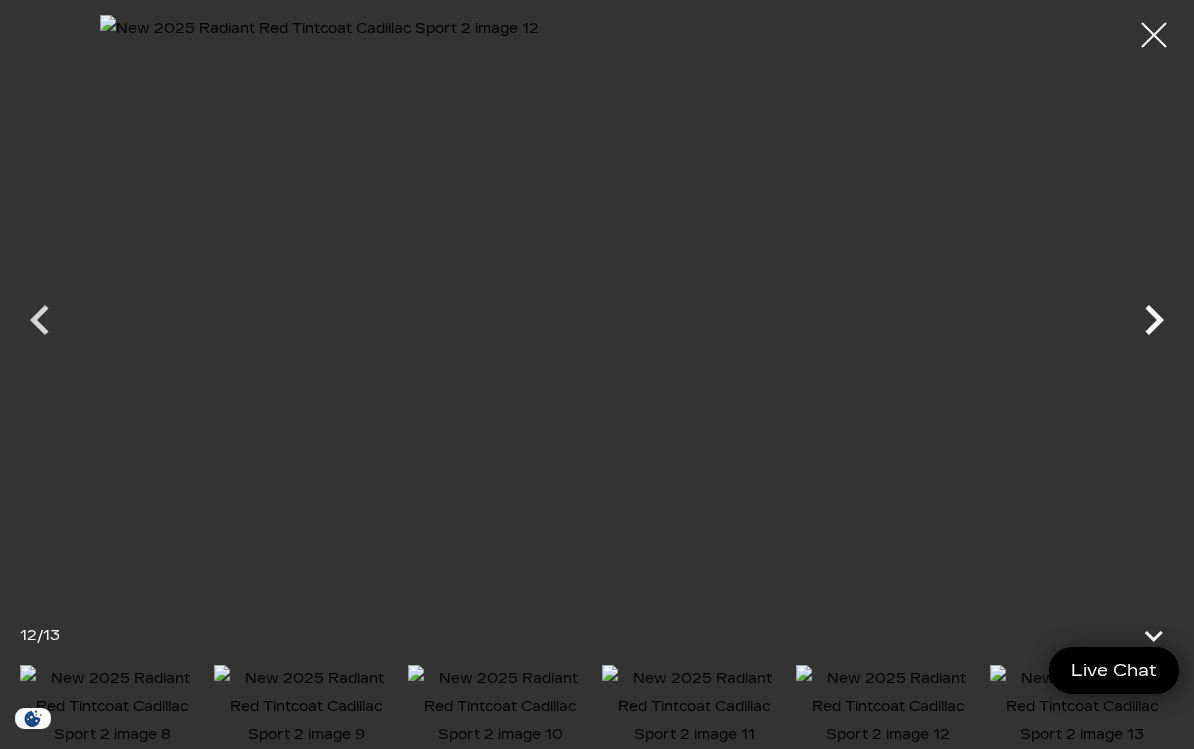 click 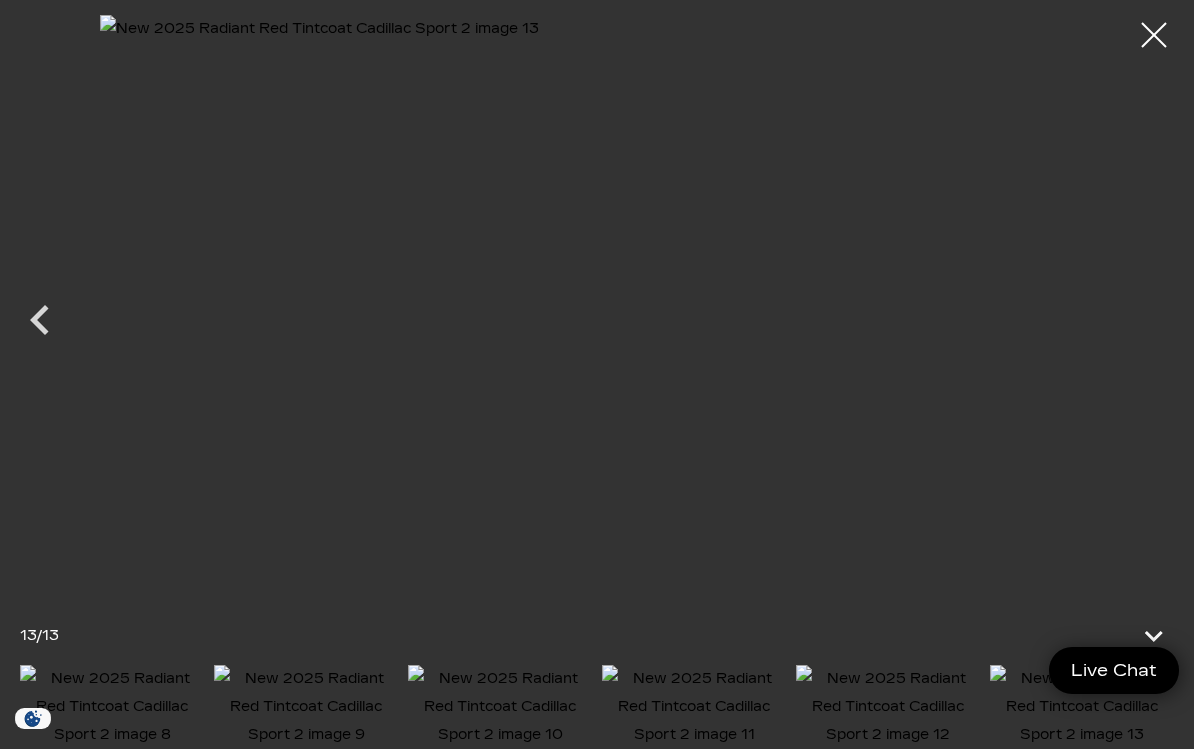 click at bounding box center [597, 302] 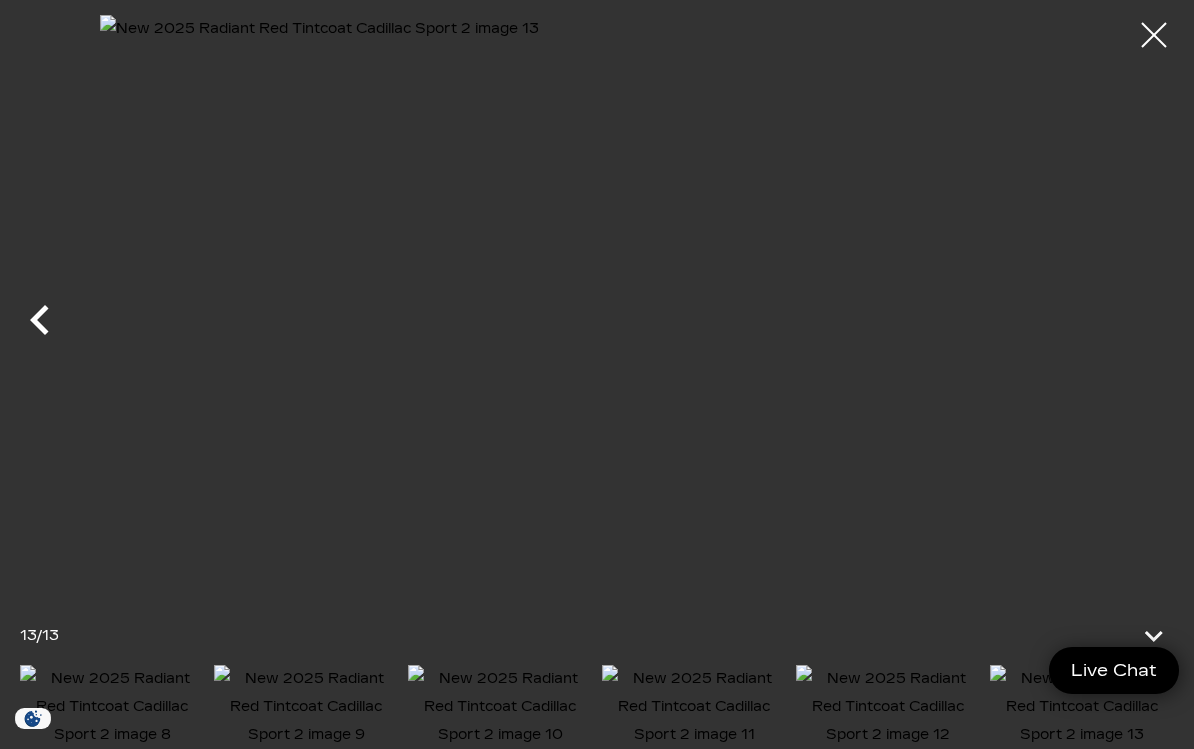 click 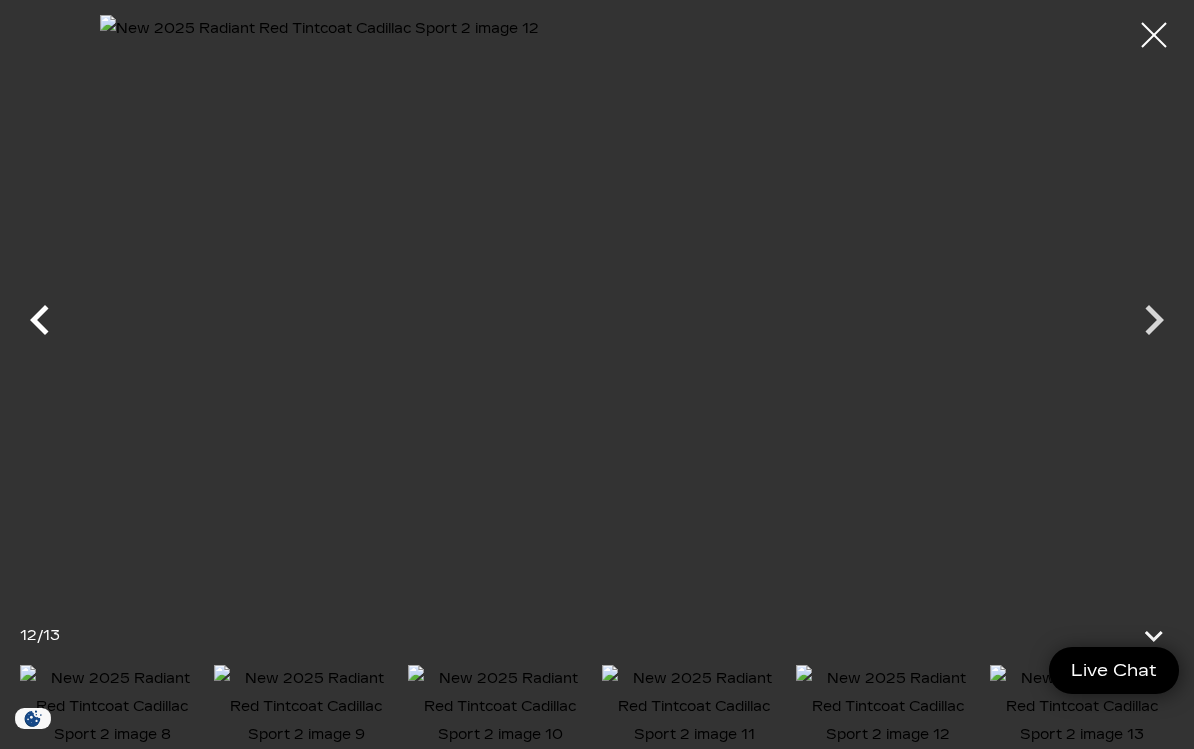 click 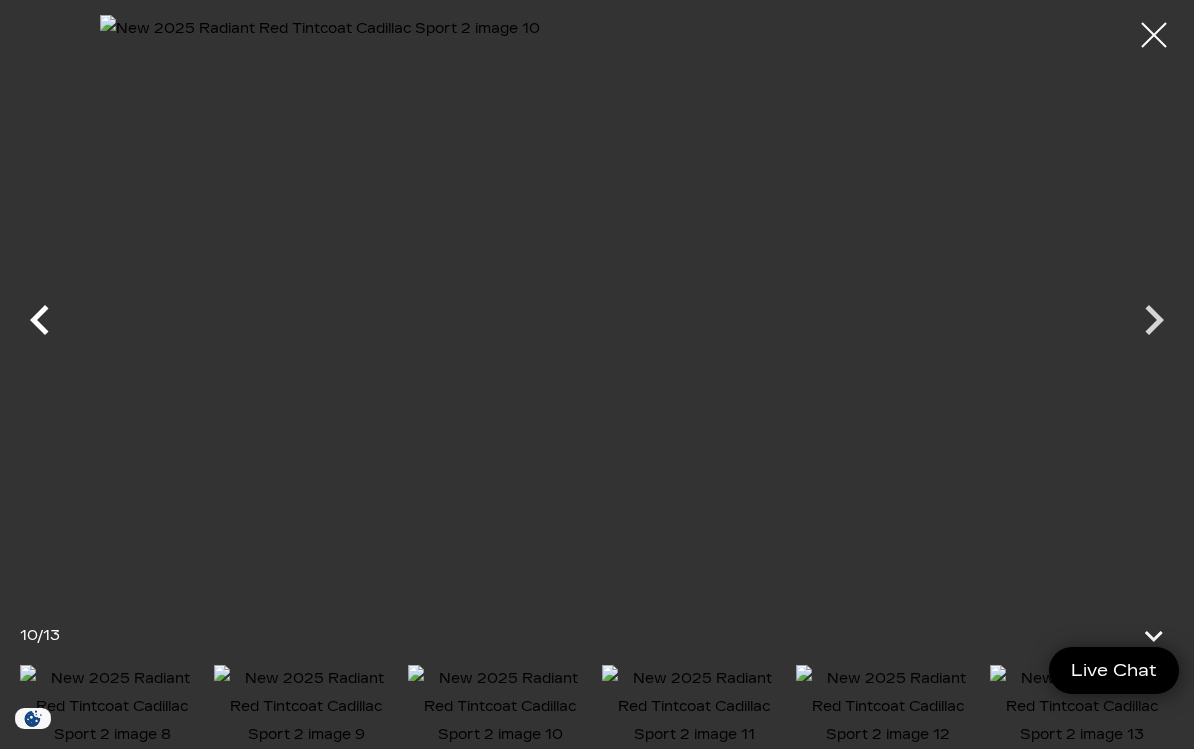 click 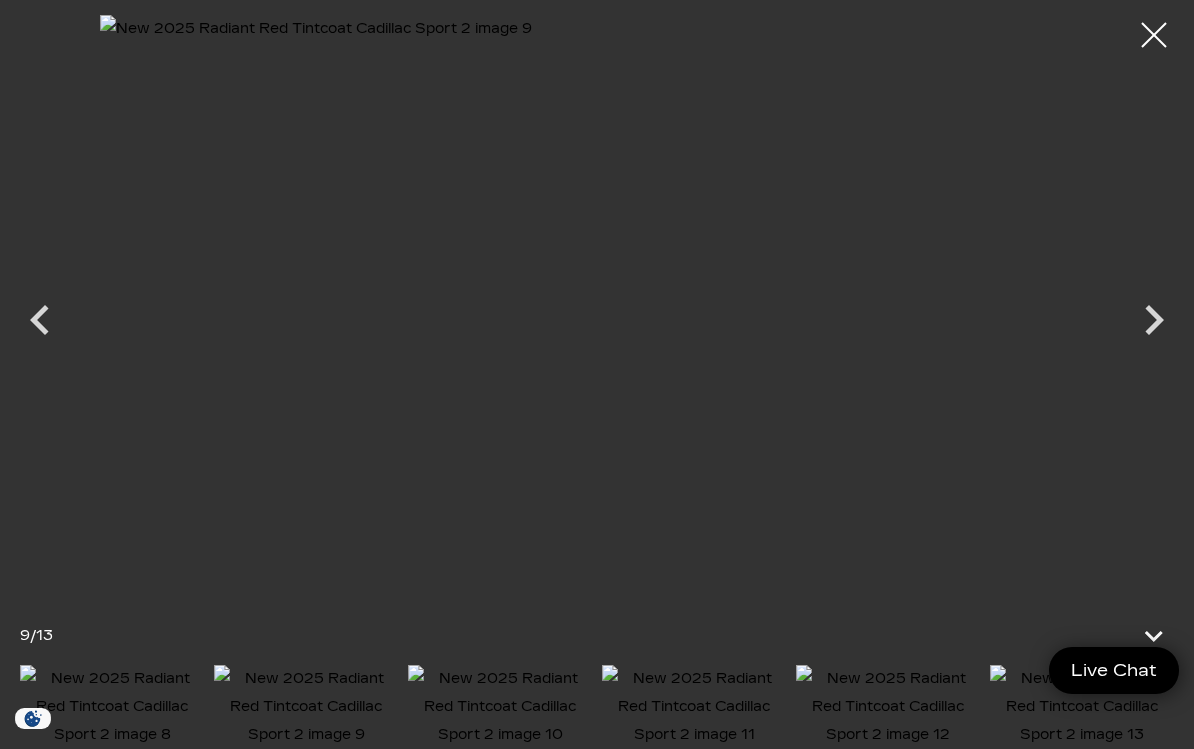 click at bounding box center [-397, 302] 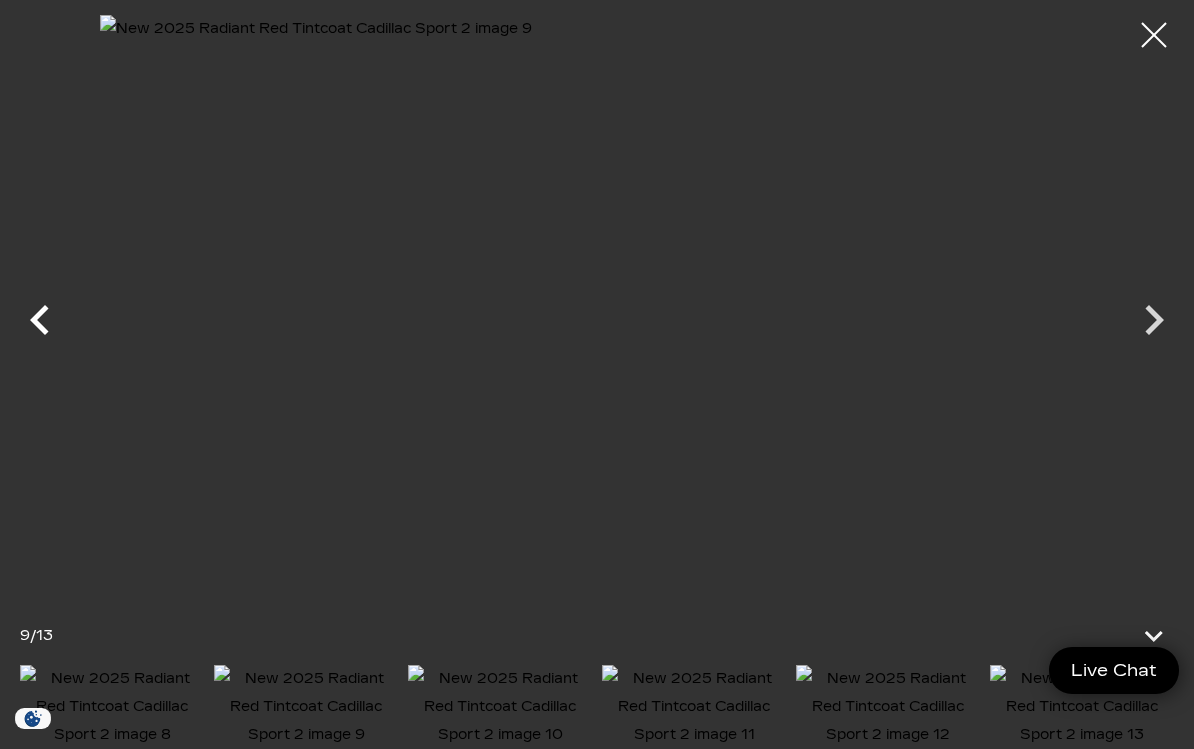 click 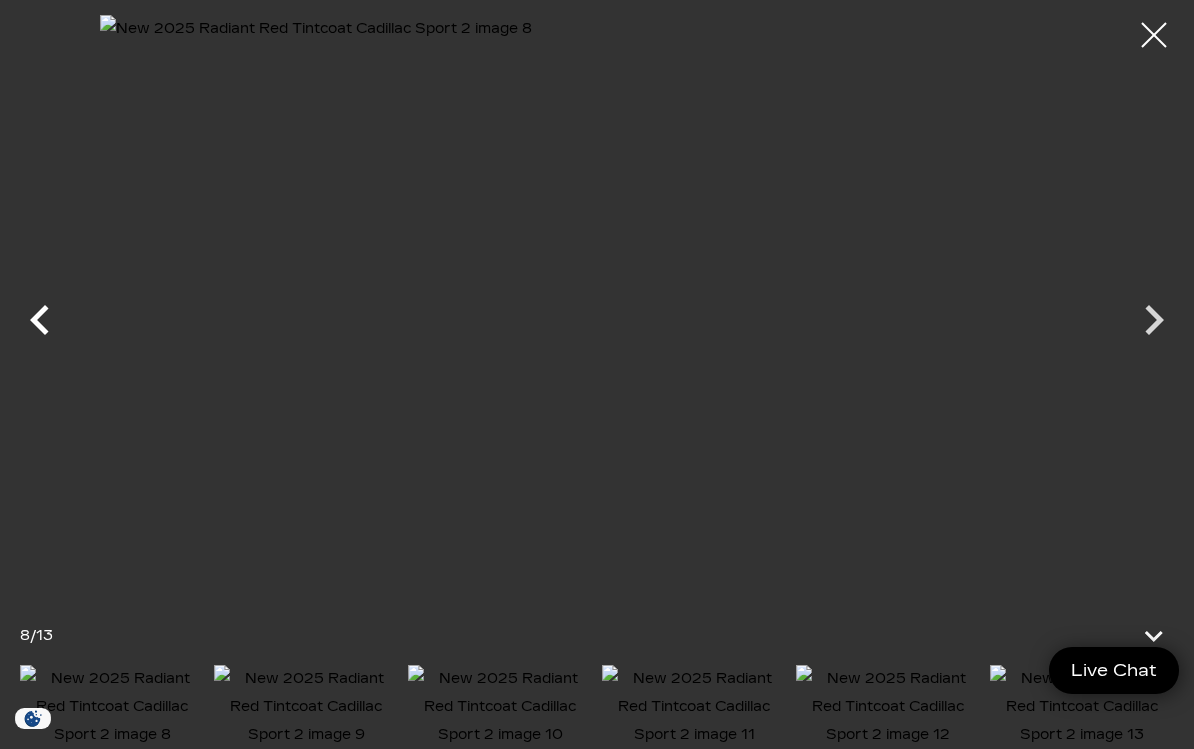 click 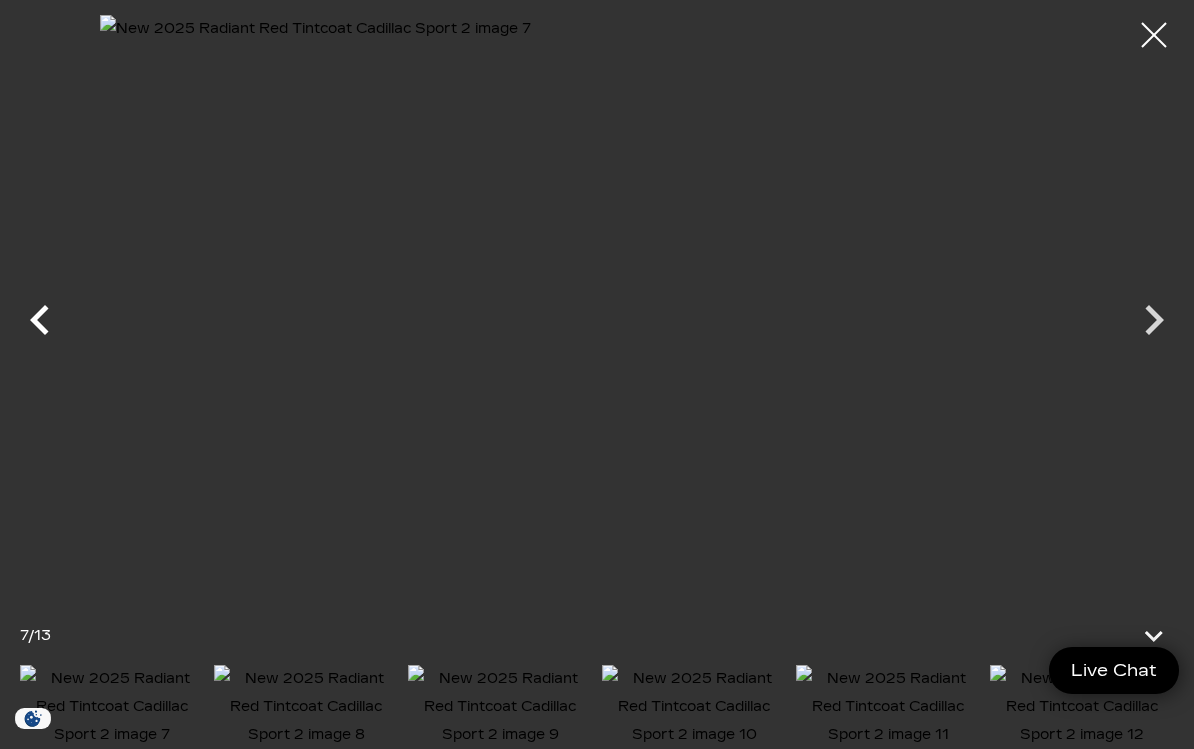 click 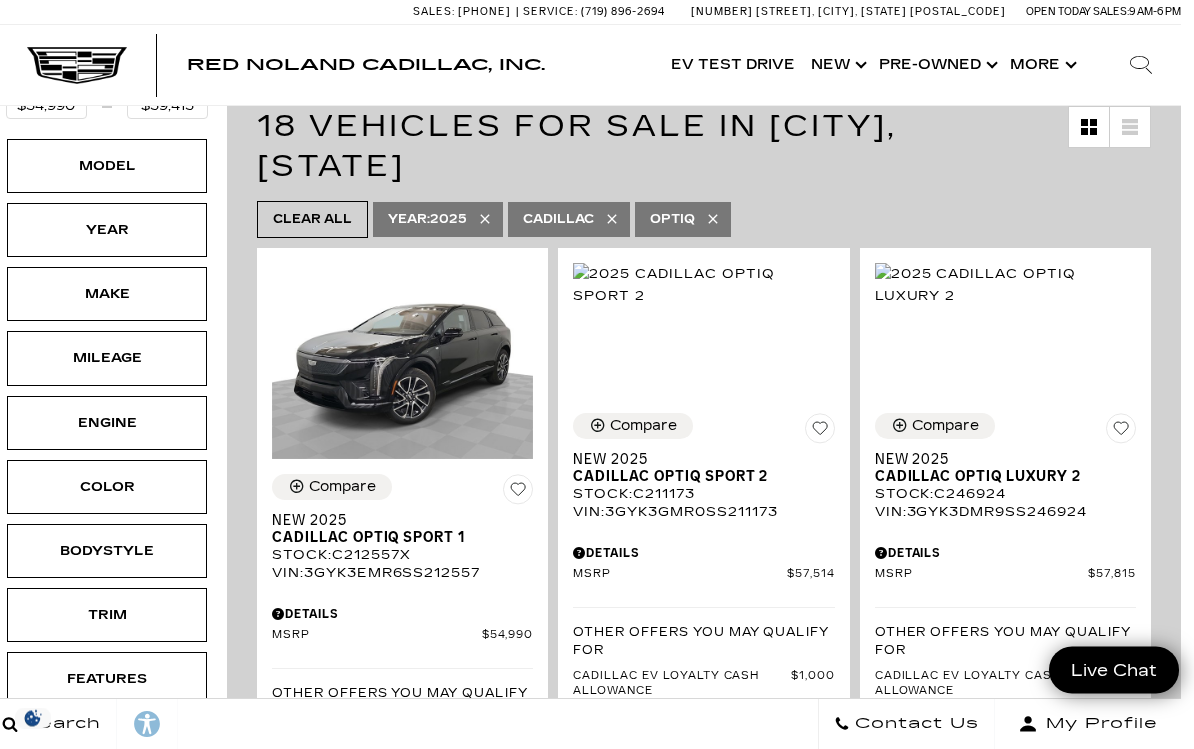 scroll, scrollTop: 687, scrollLeft: 13, axis: both 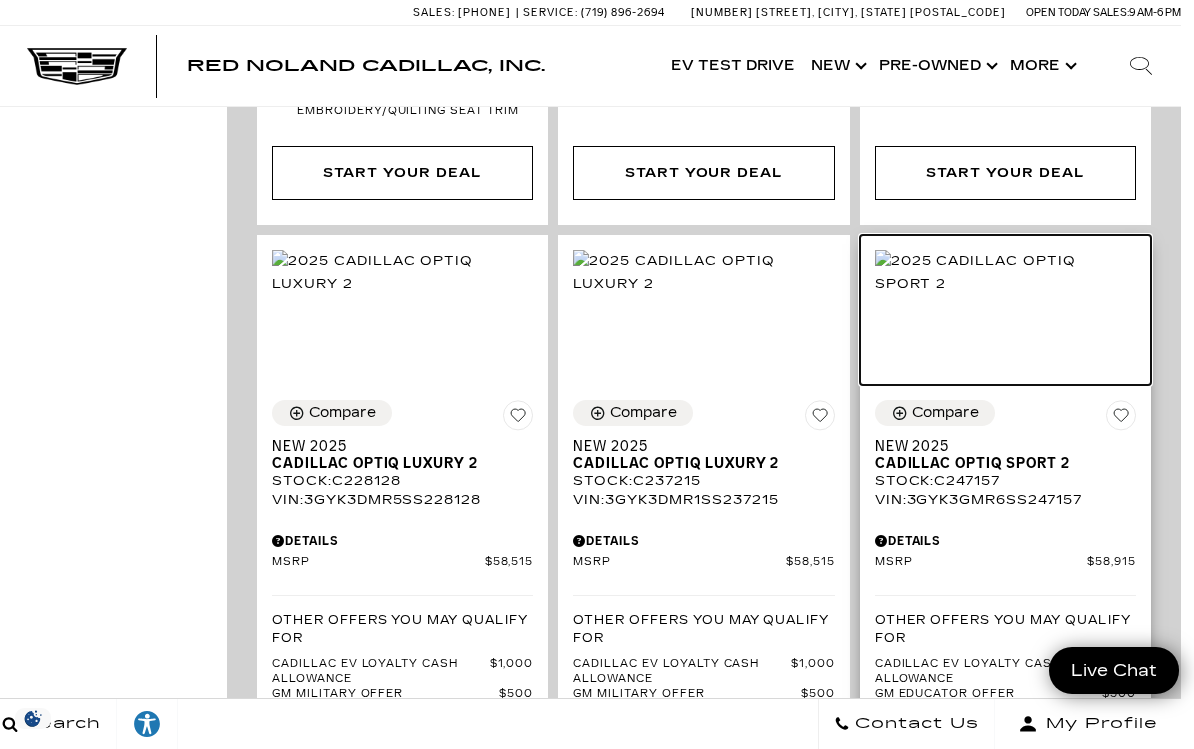 click at bounding box center [1005, 272] 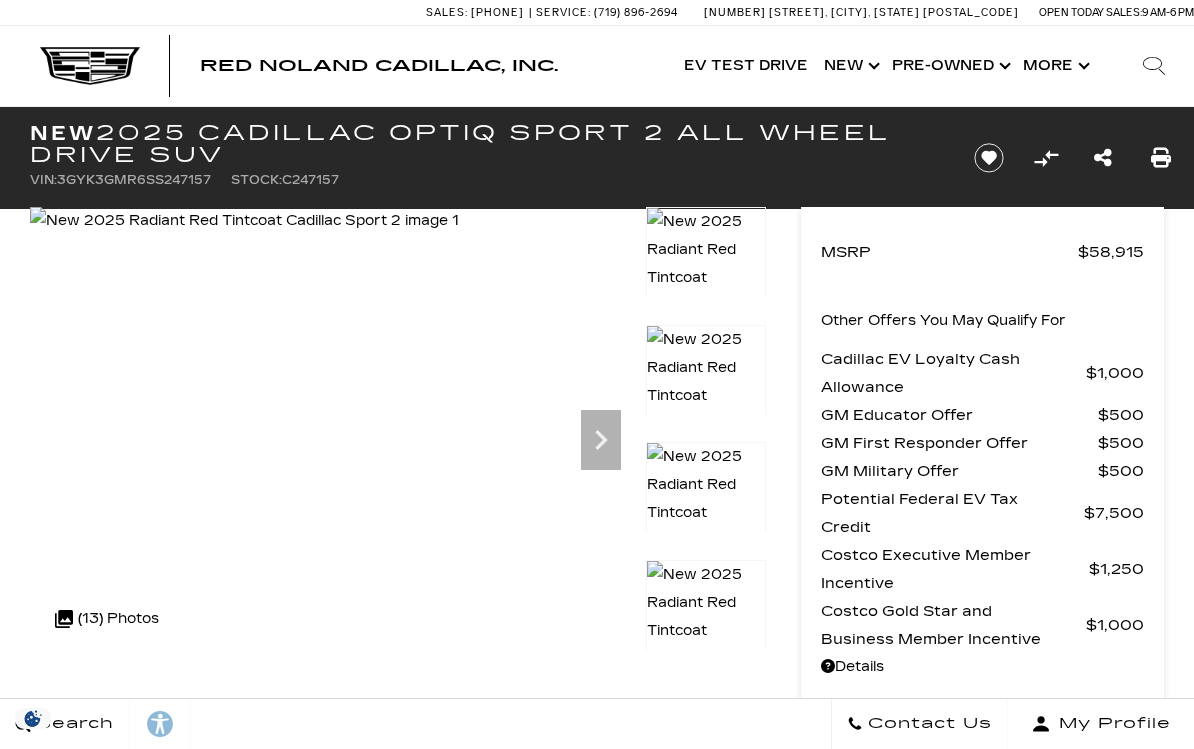 scroll, scrollTop: 0, scrollLeft: 0, axis: both 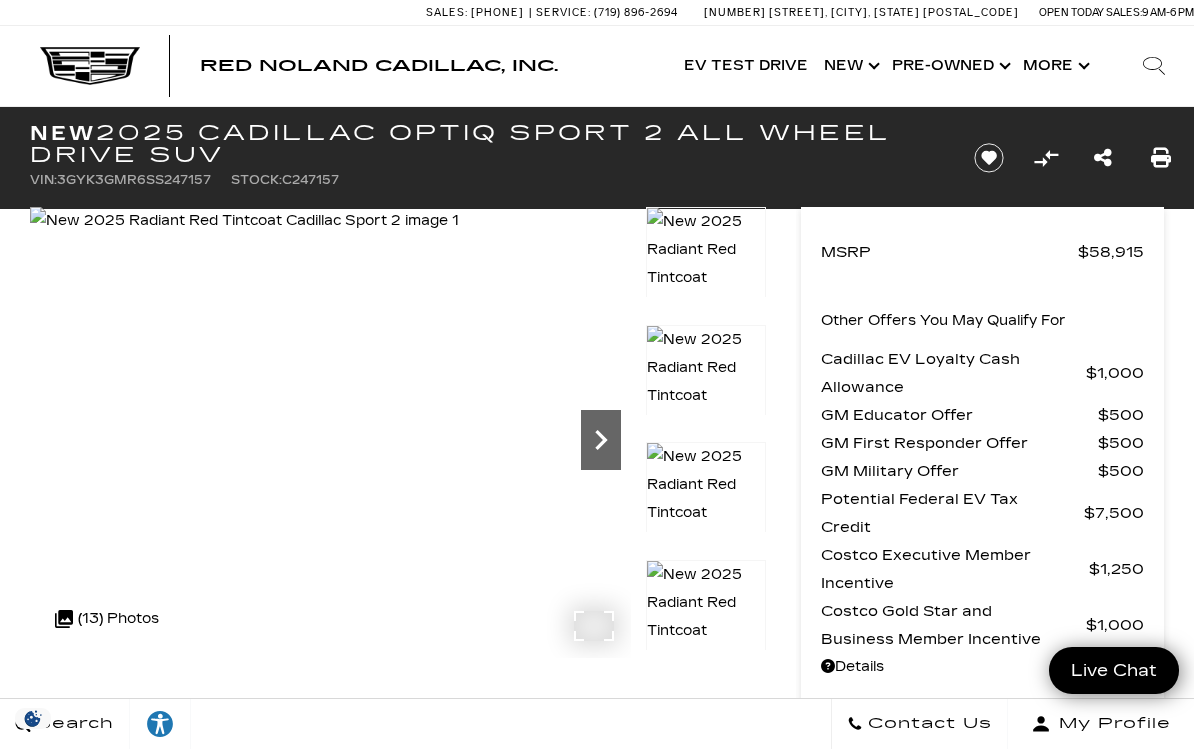 click 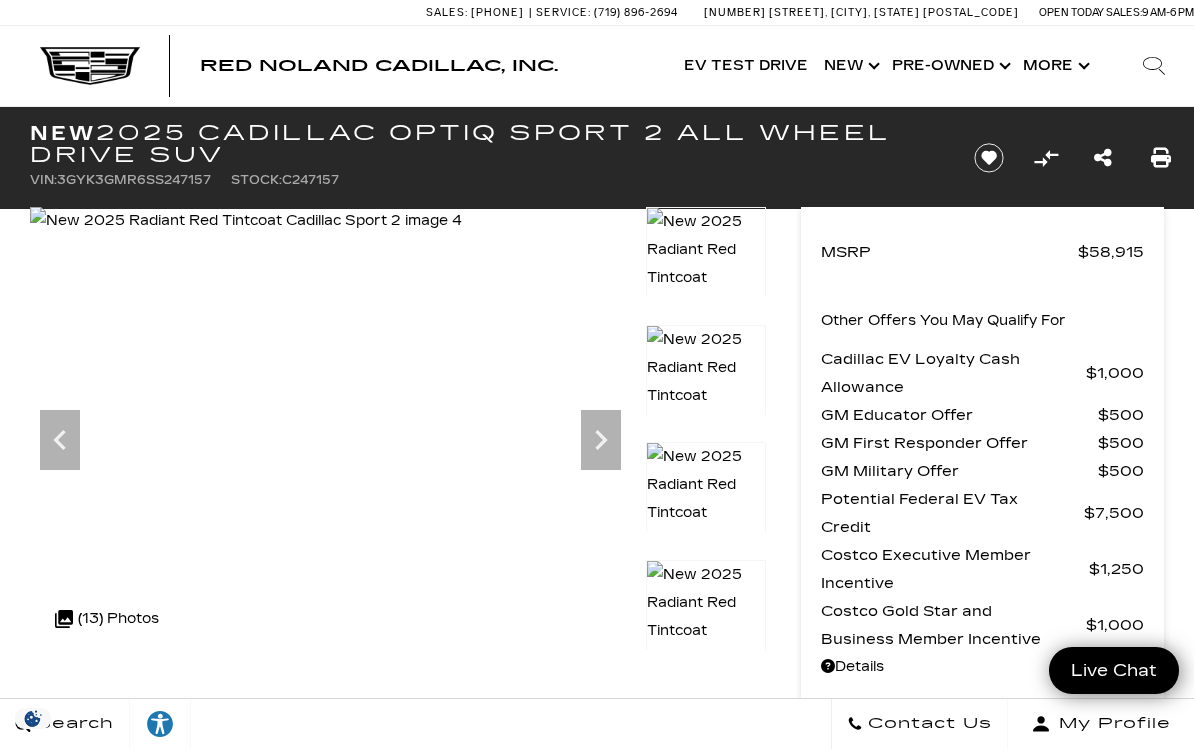click at bounding box center [706, 278] 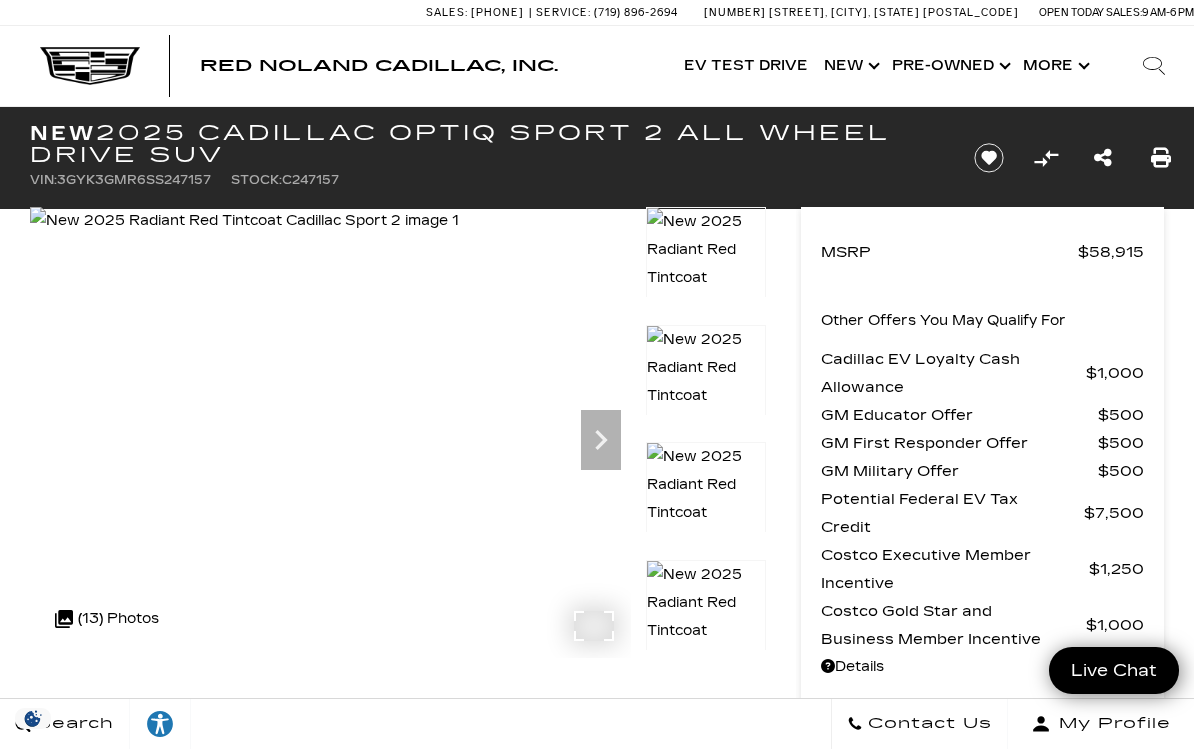 click at bounding box center [244, 221] 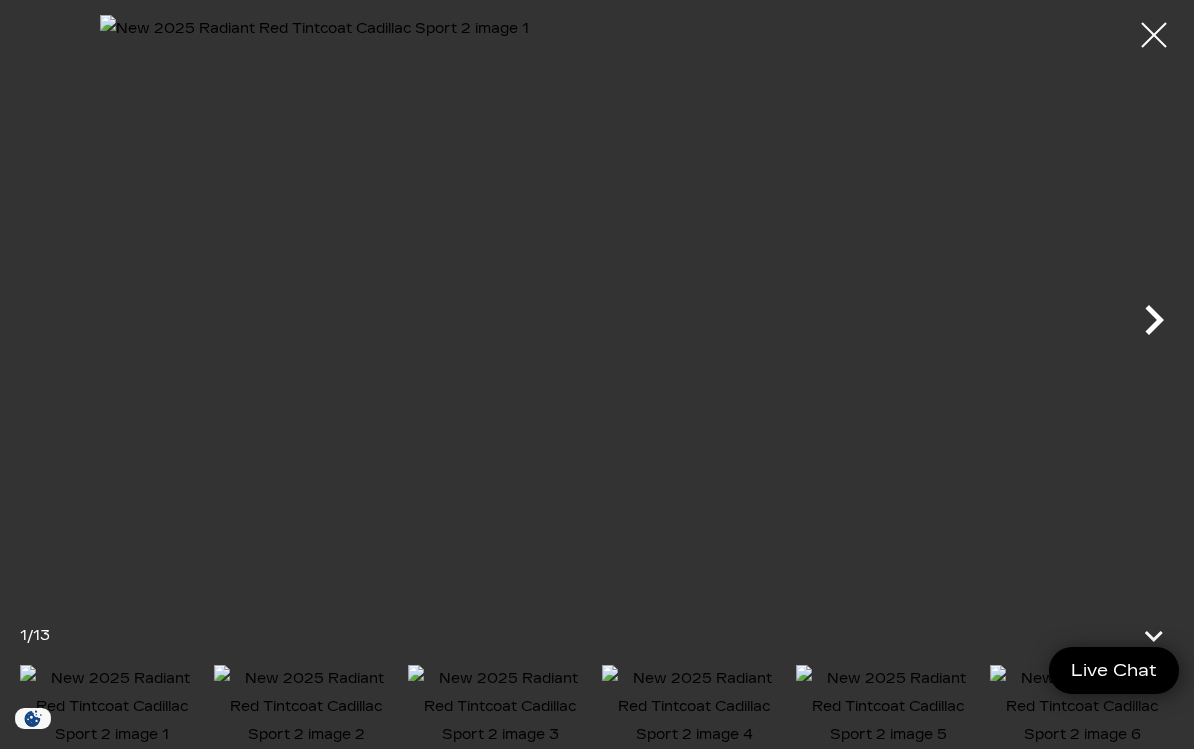 click 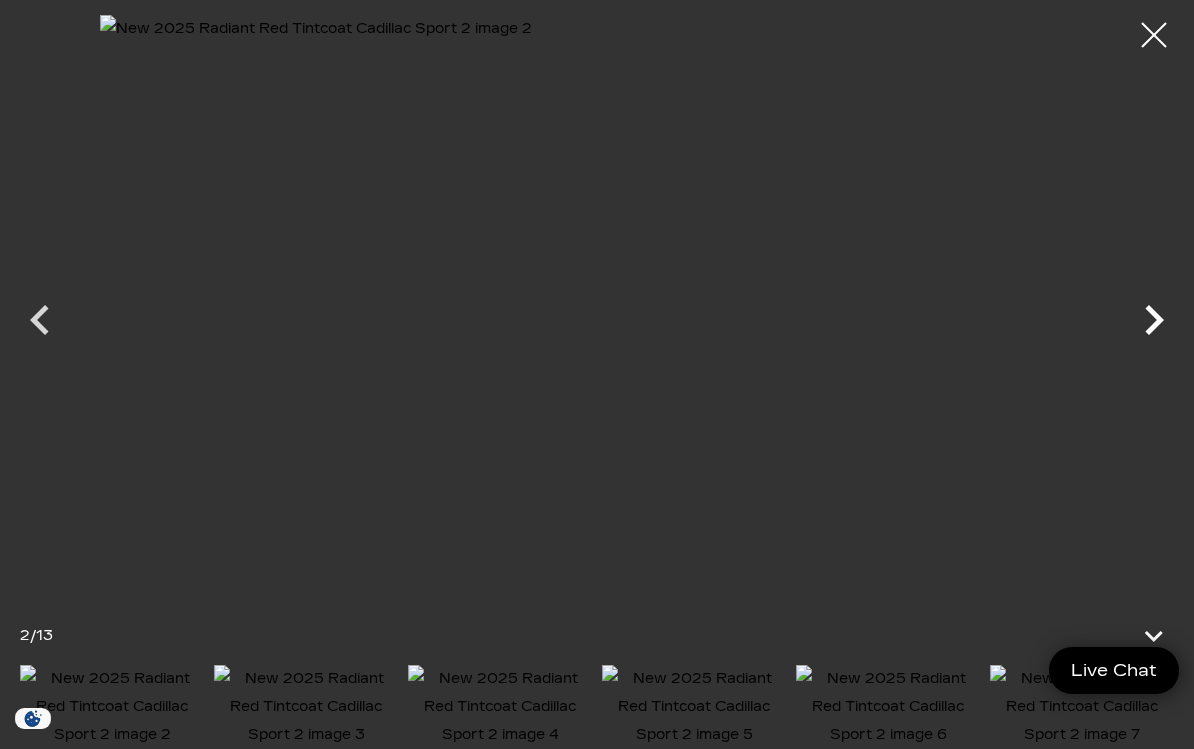 click 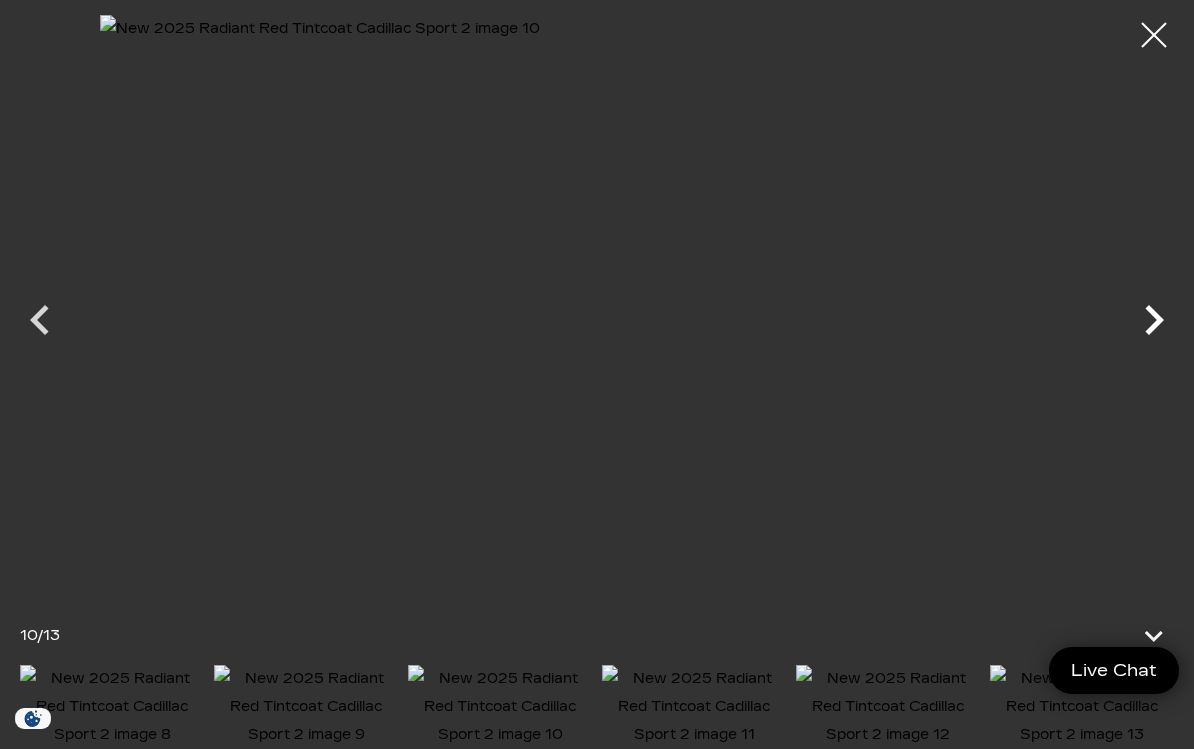 click 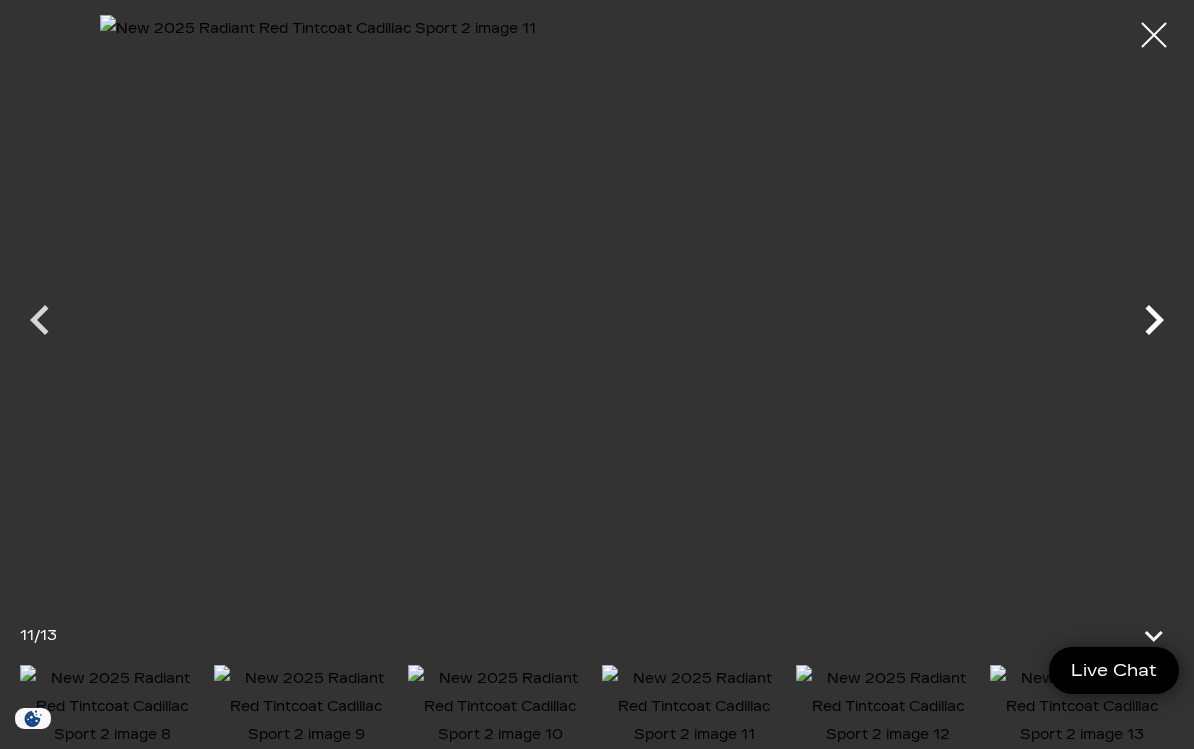 click 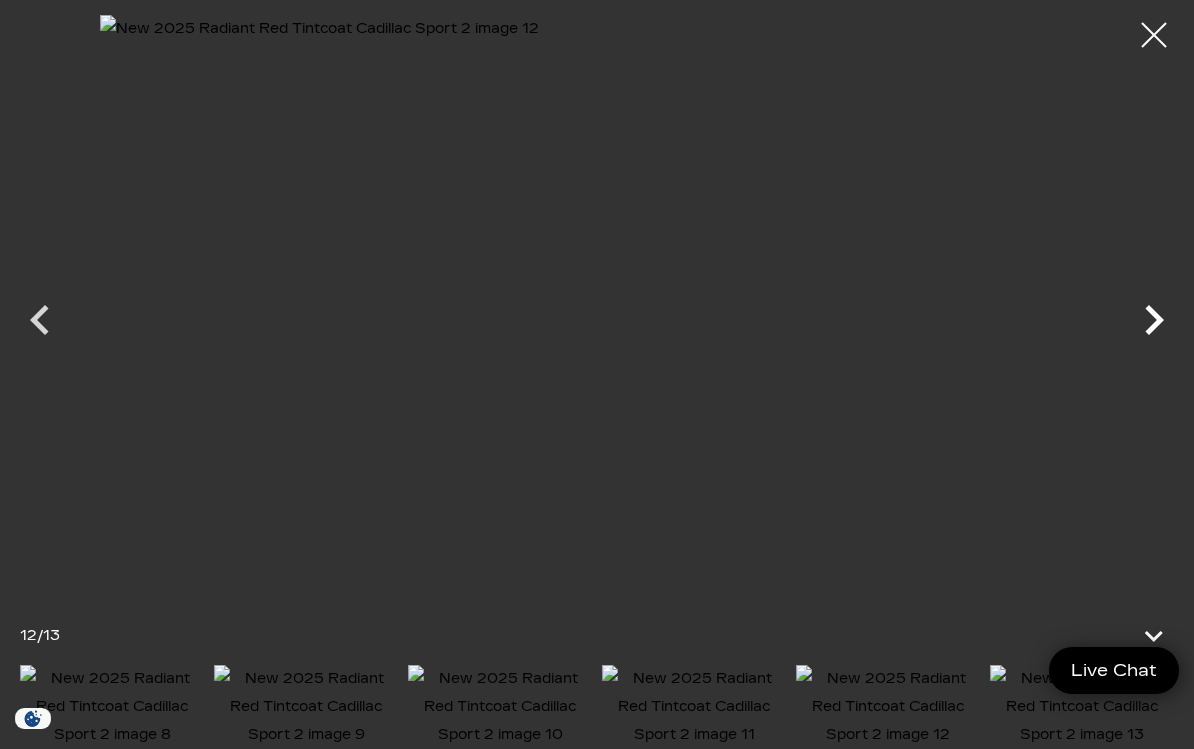 click 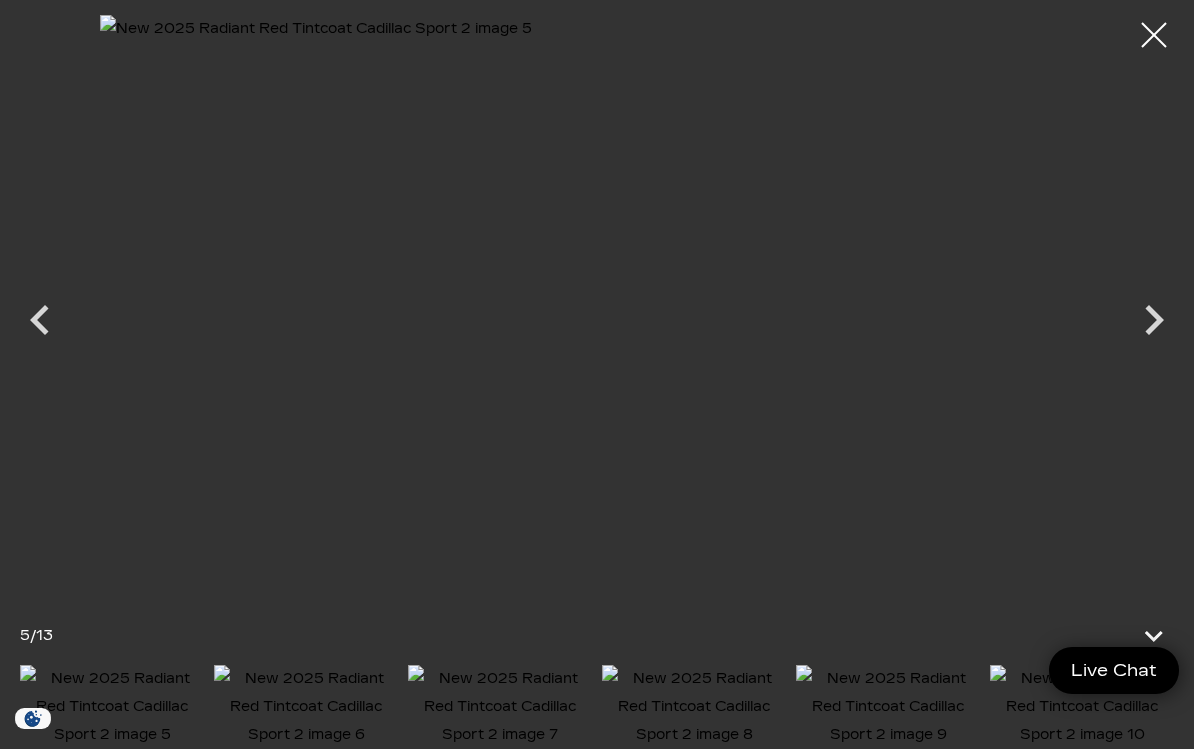click at bounding box center [112, 707] 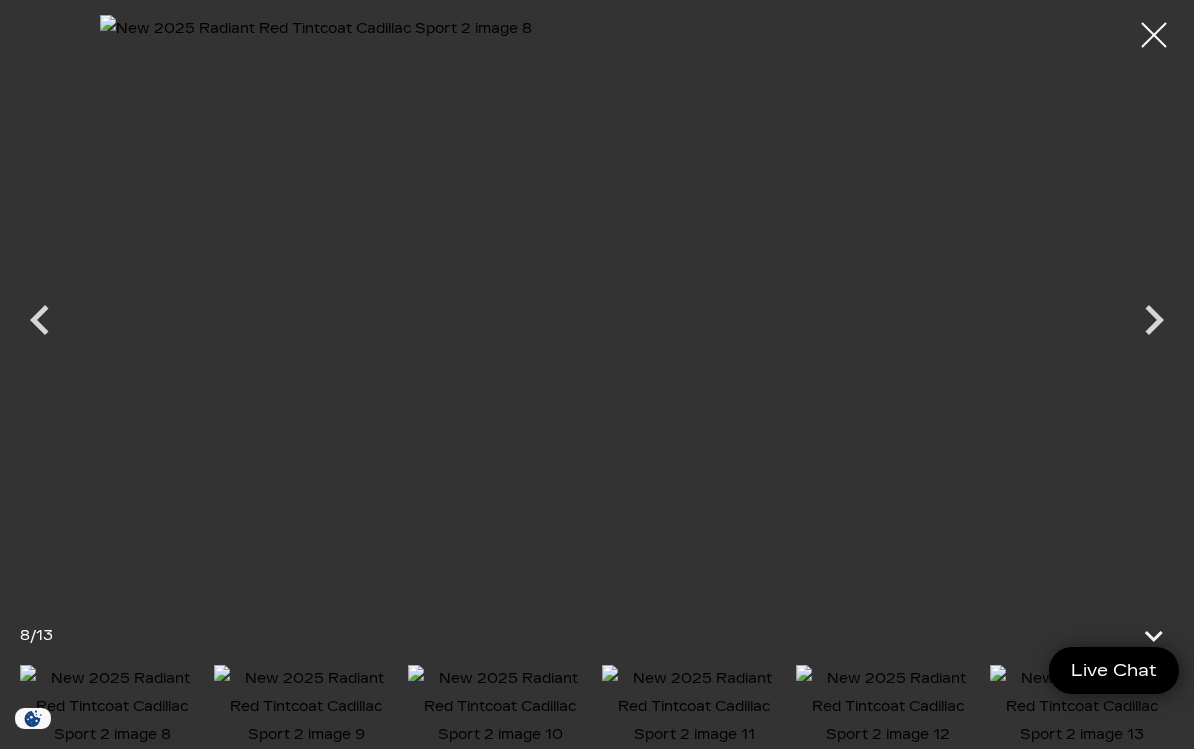 scroll, scrollTop: 2321, scrollLeft: 0, axis: vertical 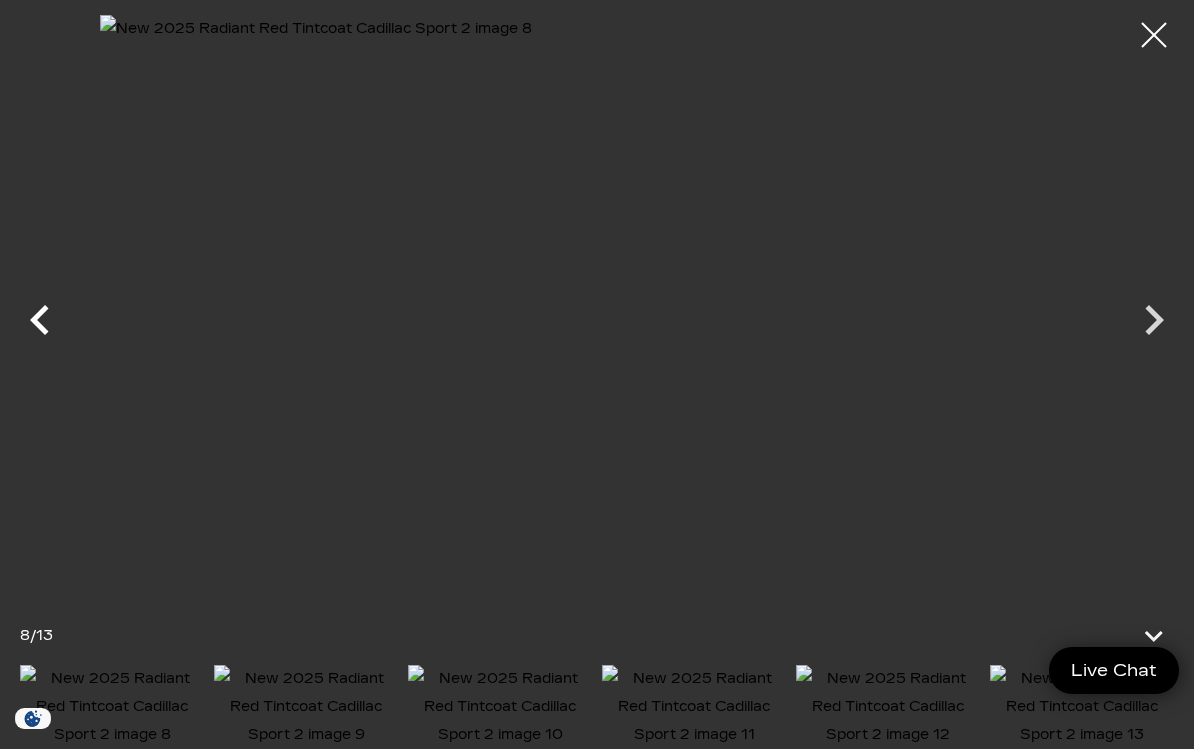 click 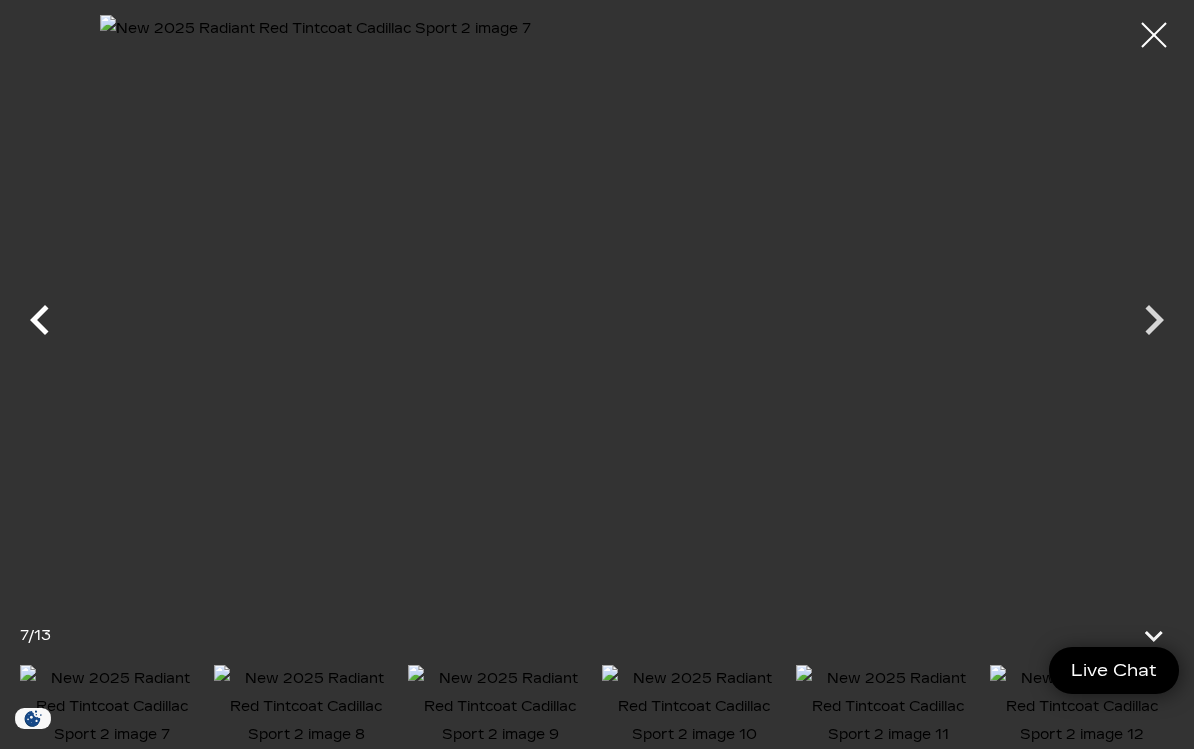 scroll, scrollTop: 7324, scrollLeft: 0, axis: vertical 